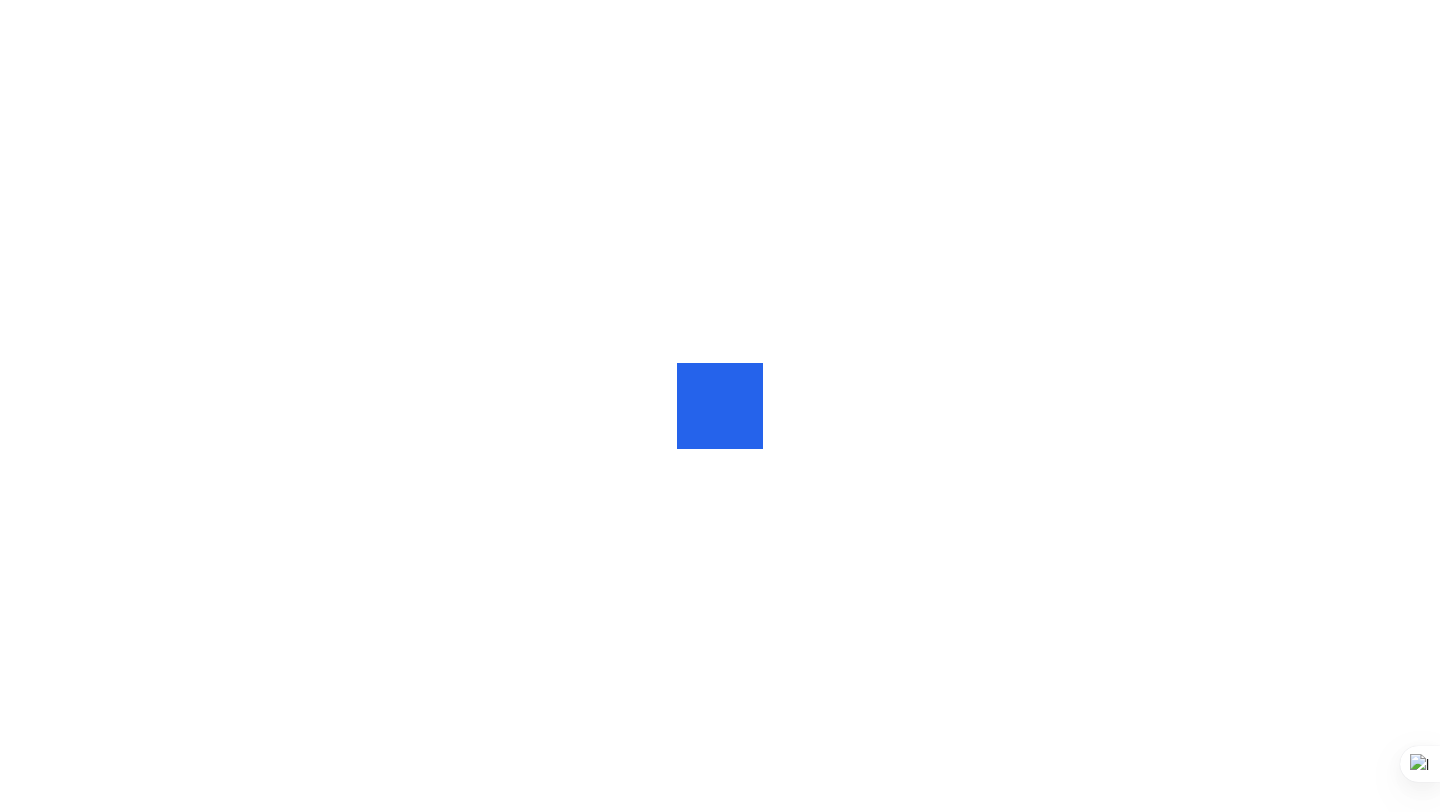 scroll, scrollTop: 0, scrollLeft: 0, axis: both 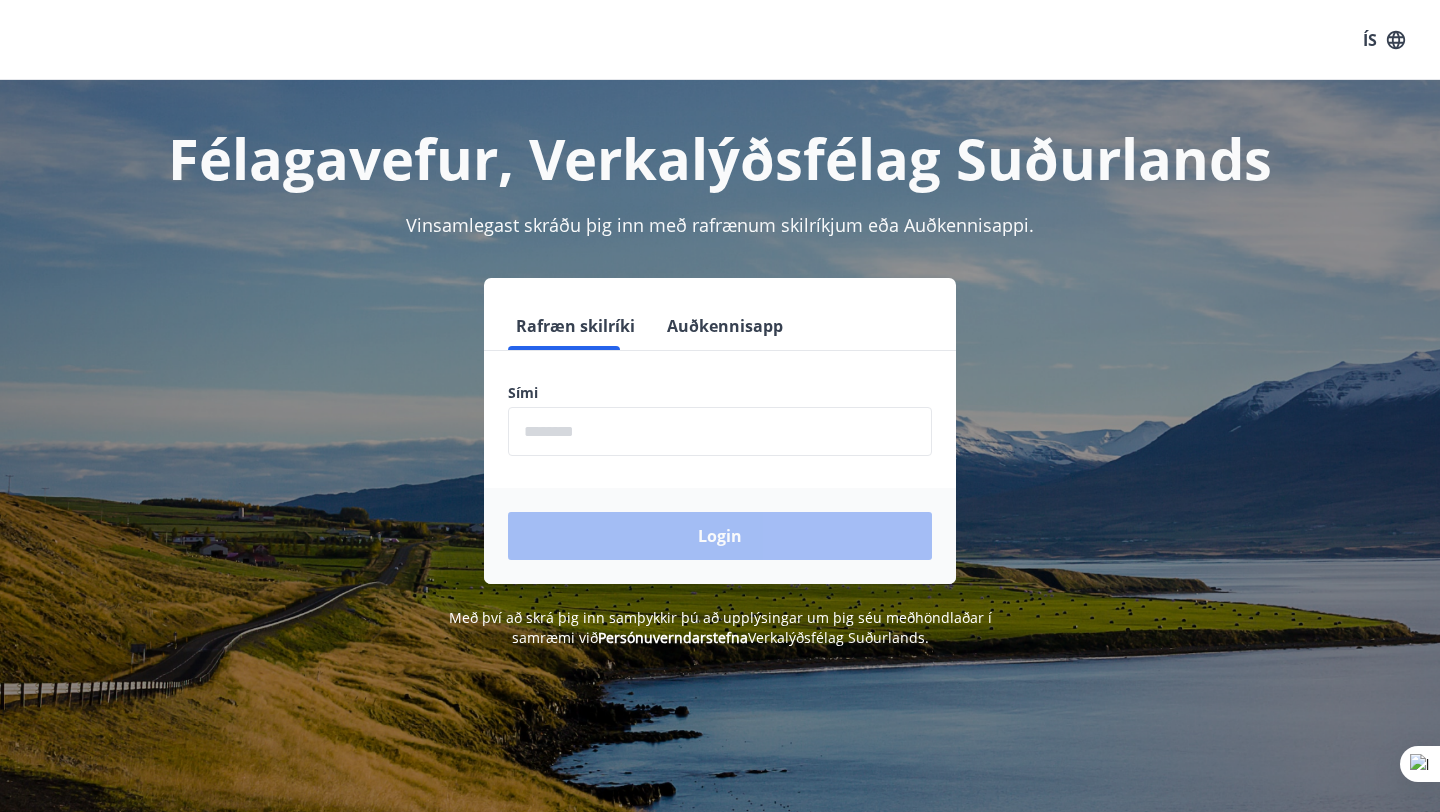 click at bounding box center (720, 431) 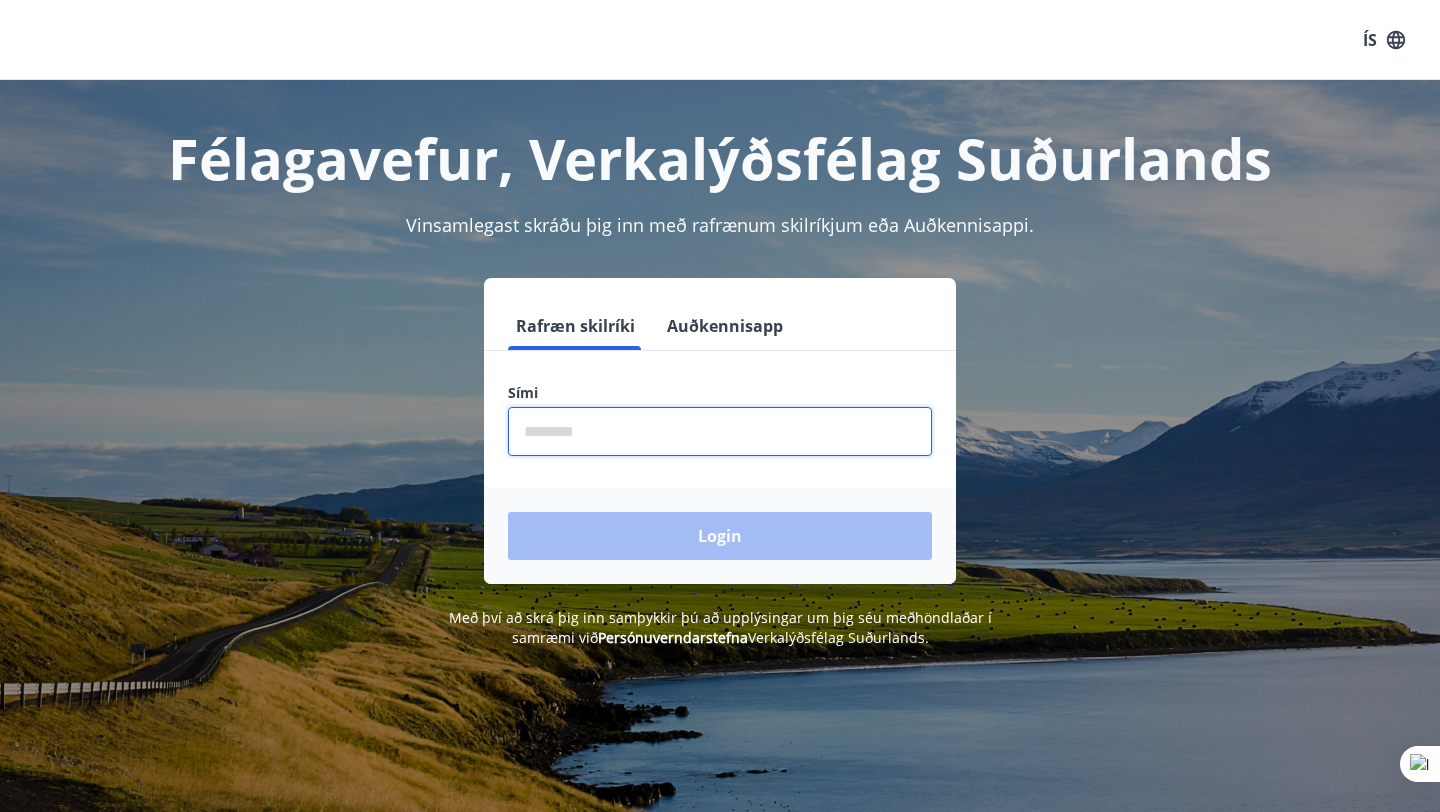 type on "********" 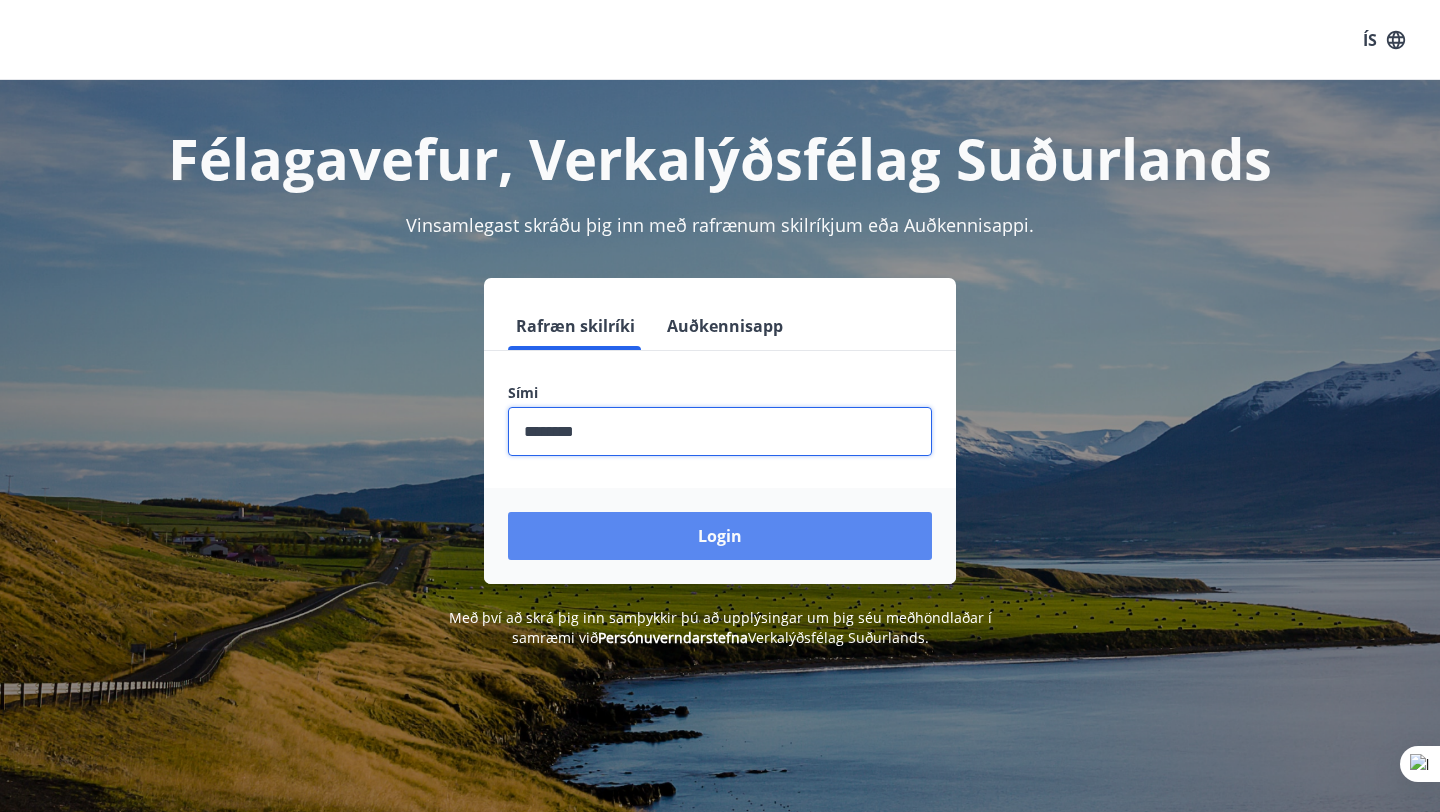 click on "Login" at bounding box center [720, 536] 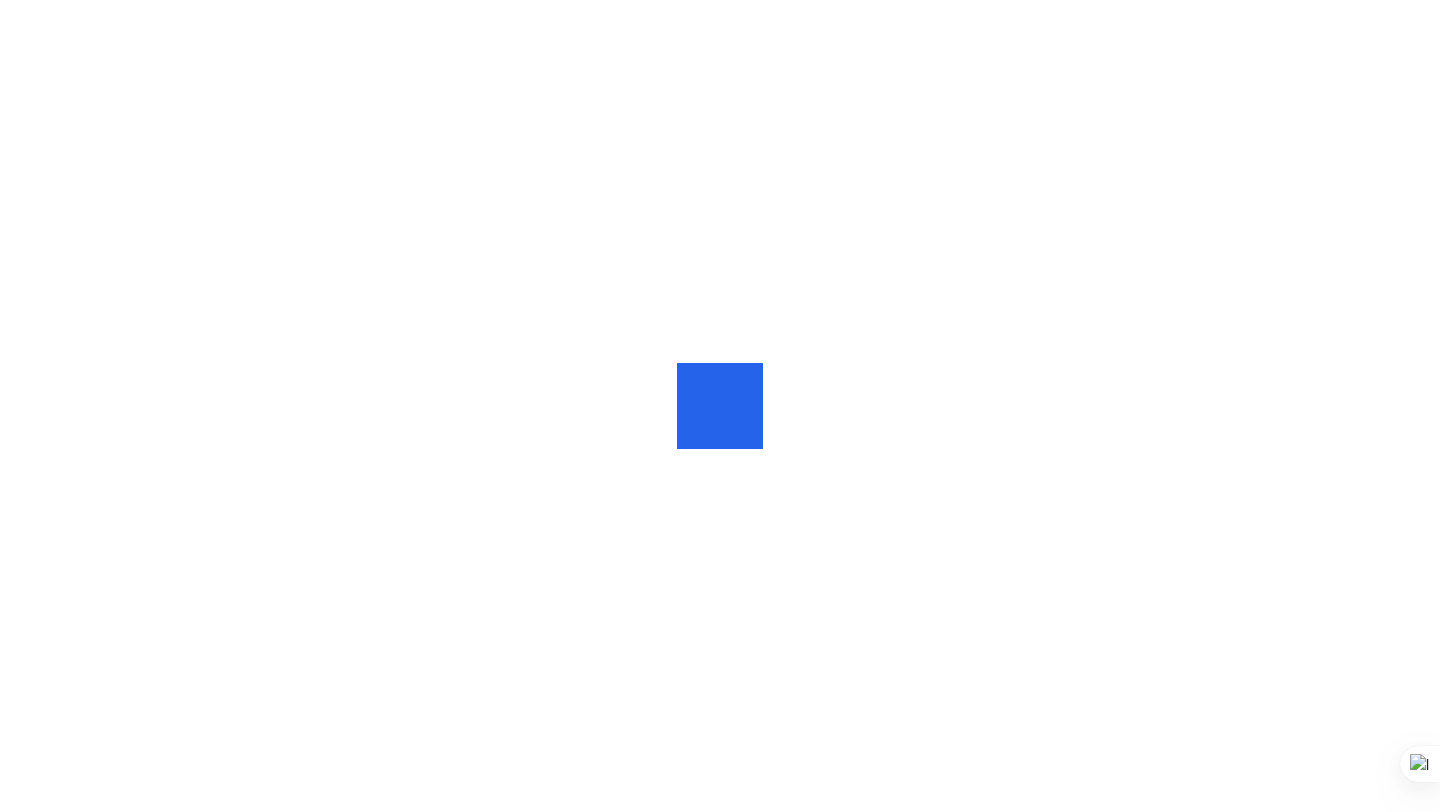scroll, scrollTop: 0, scrollLeft: 0, axis: both 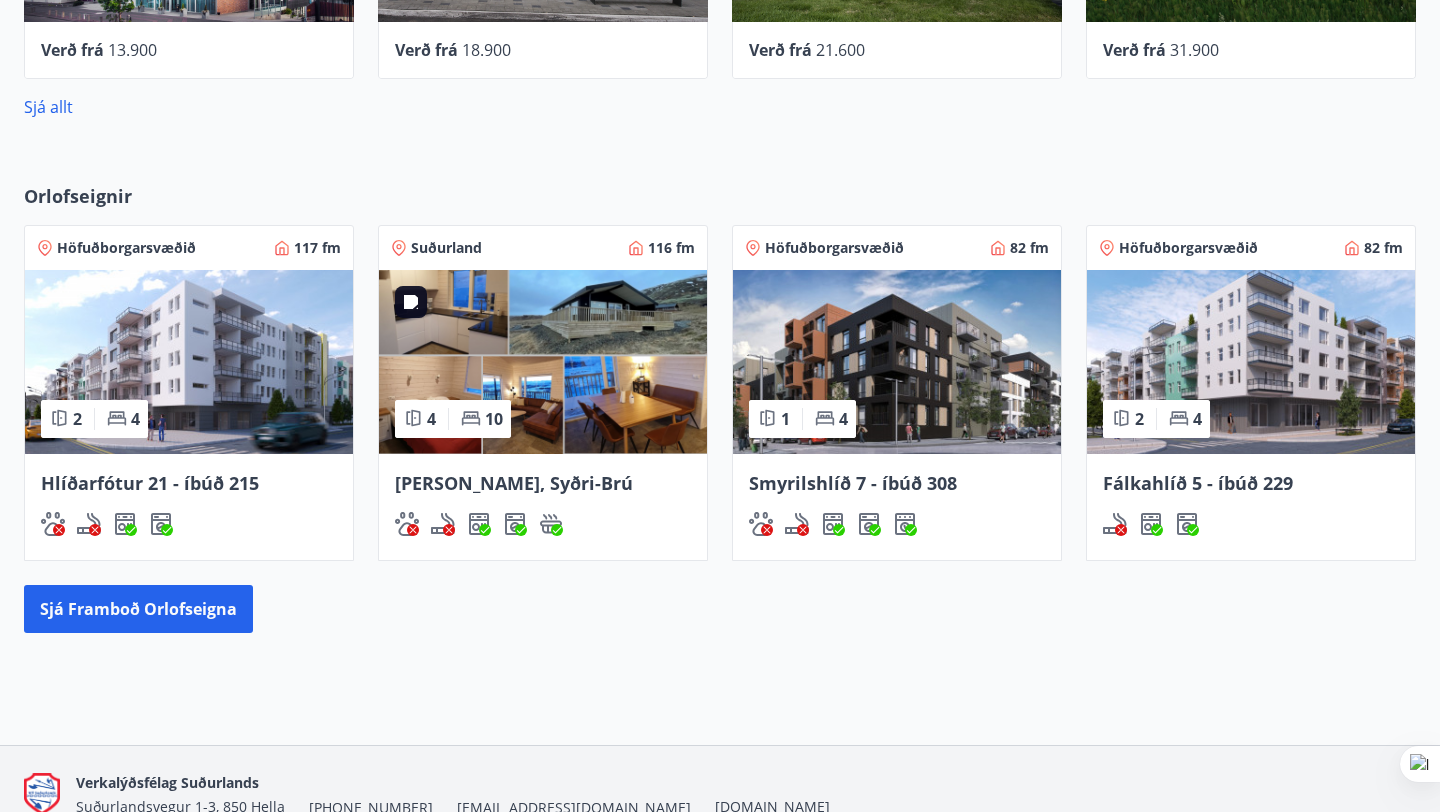 click at bounding box center (543, 362) 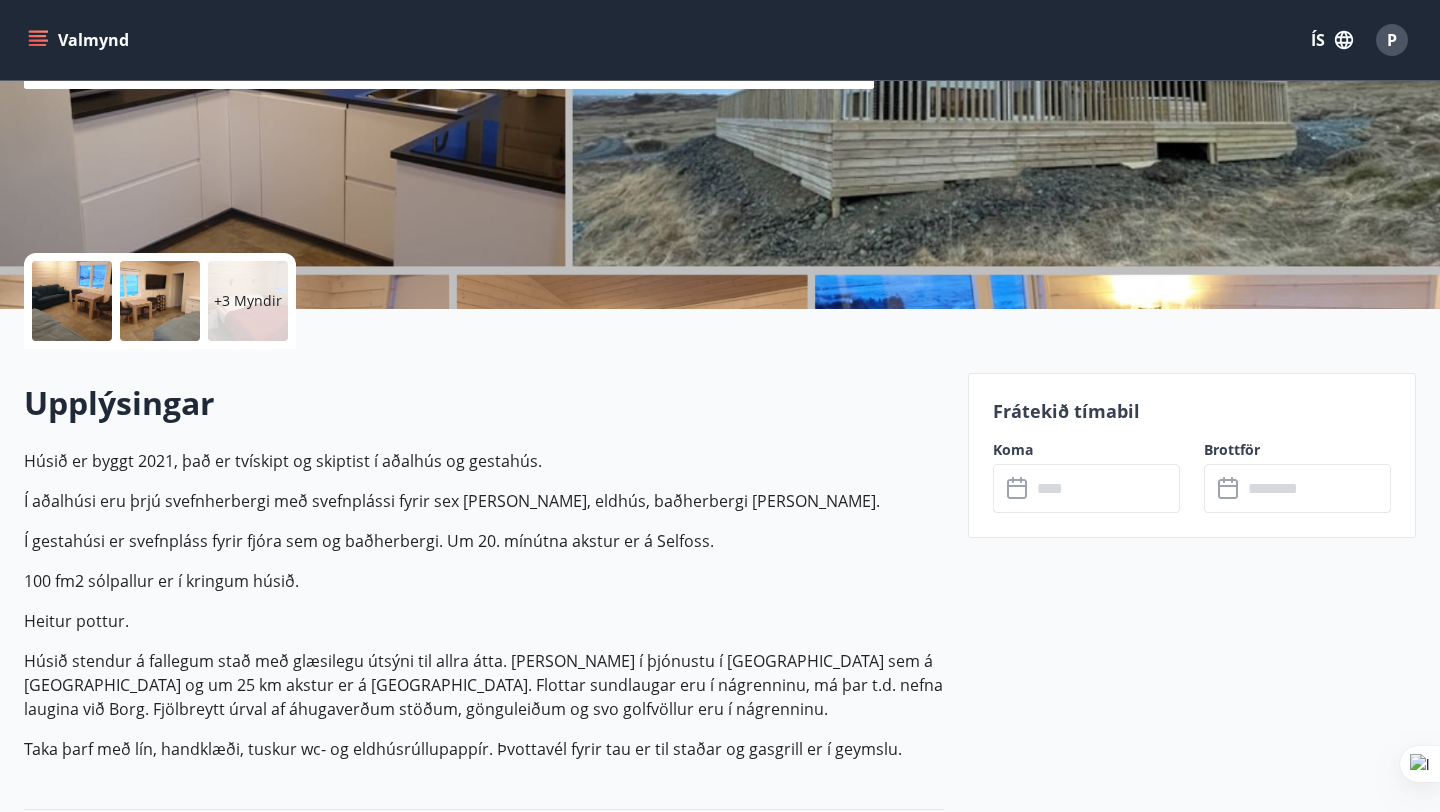 scroll, scrollTop: 362, scrollLeft: 0, axis: vertical 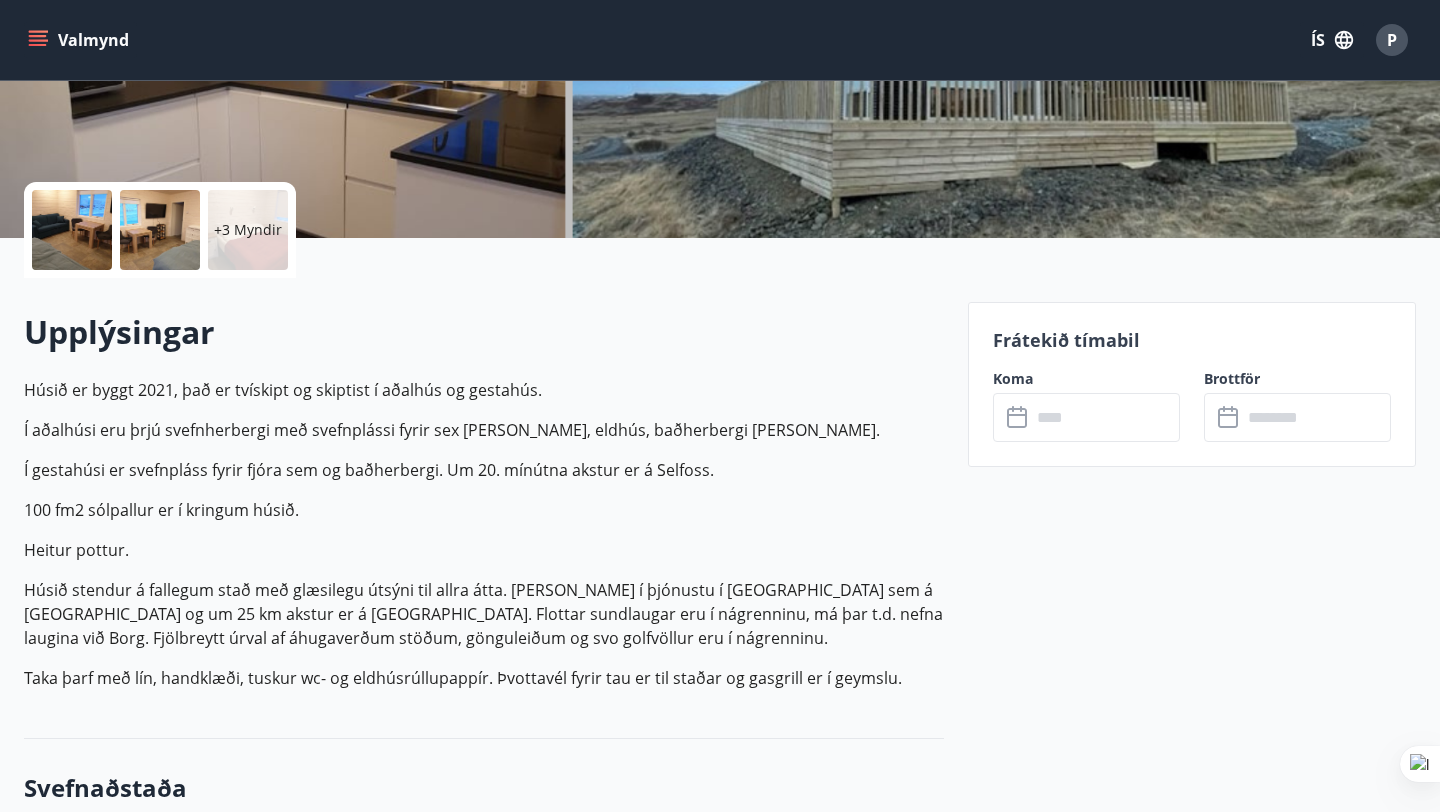 click at bounding box center [1105, 417] 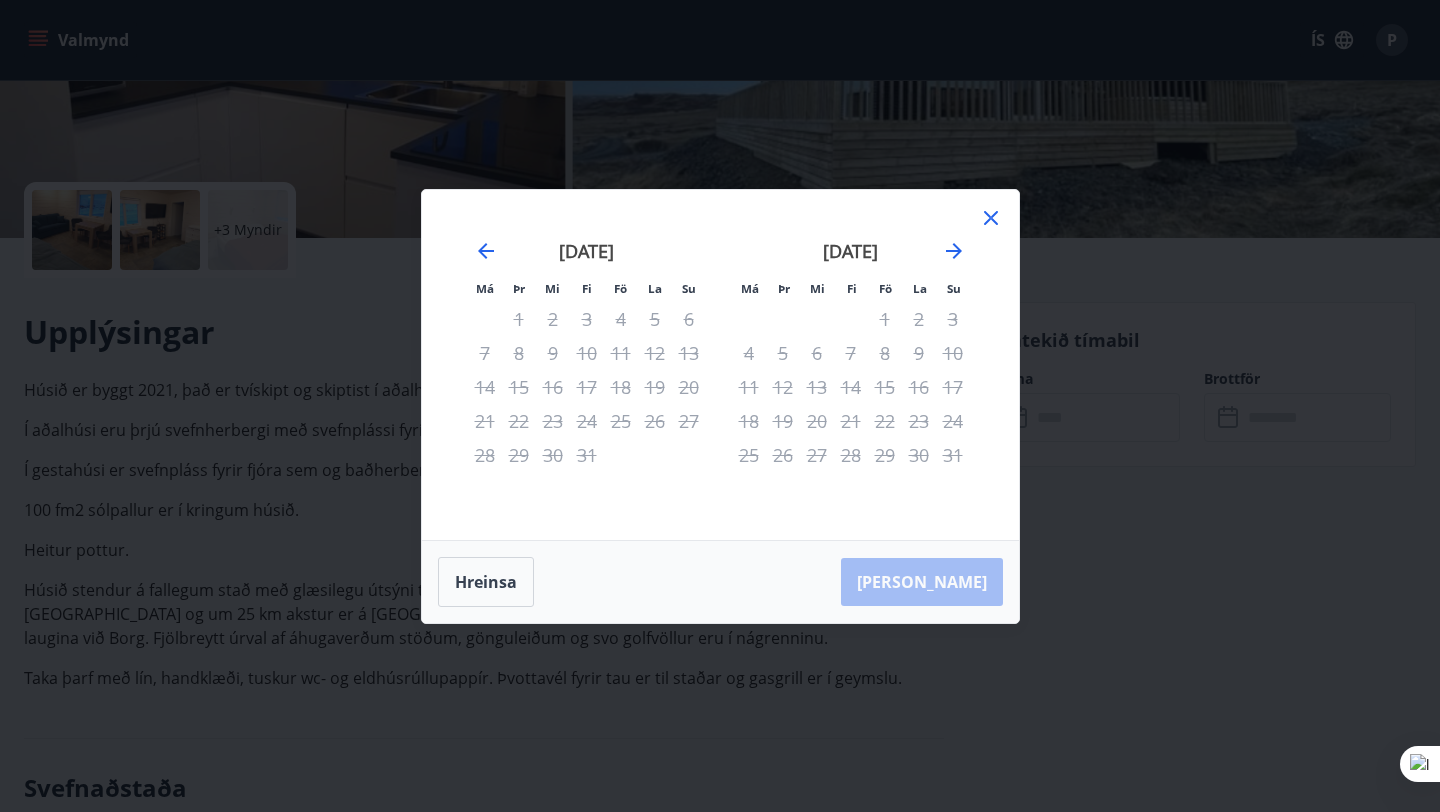 click 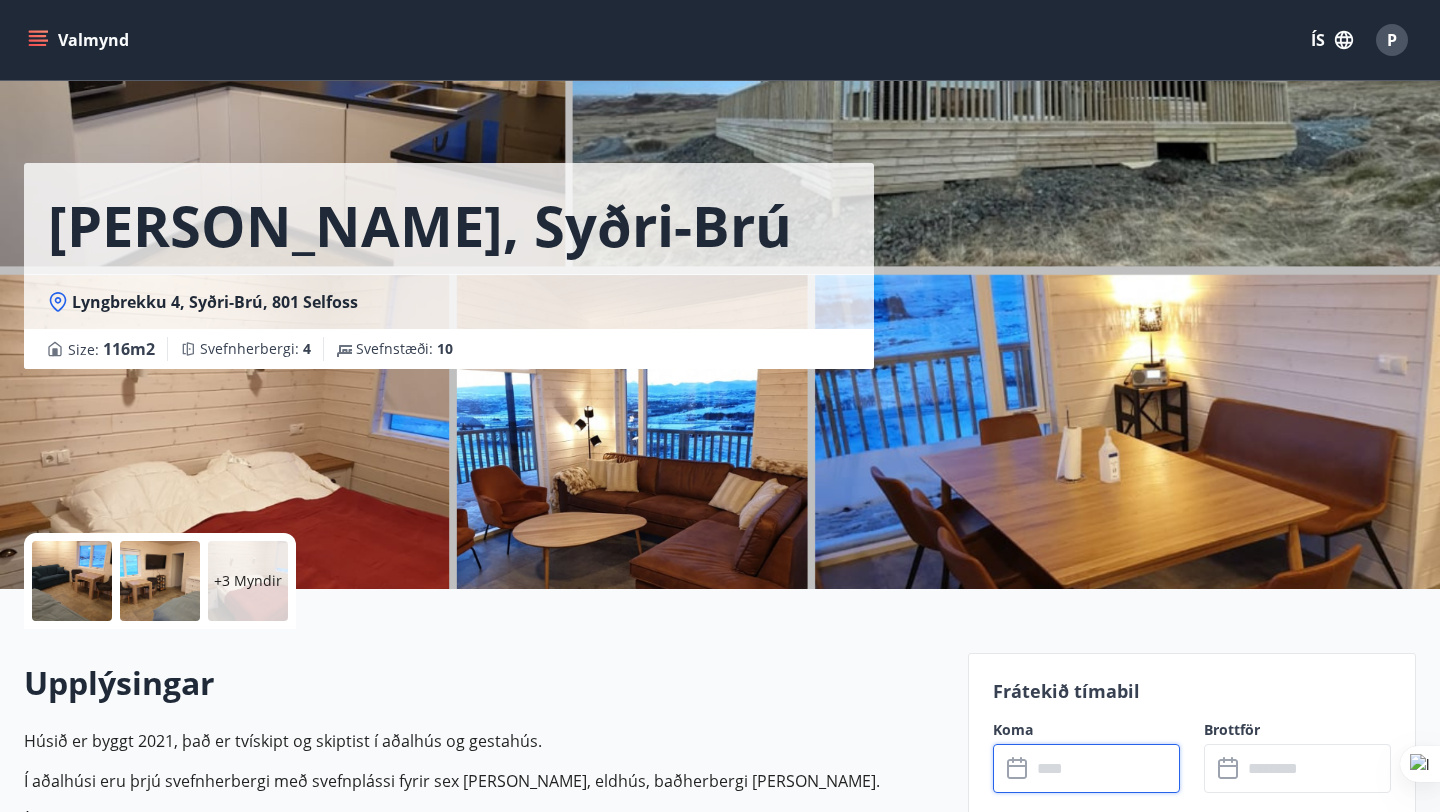 scroll, scrollTop: 0, scrollLeft: 0, axis: both 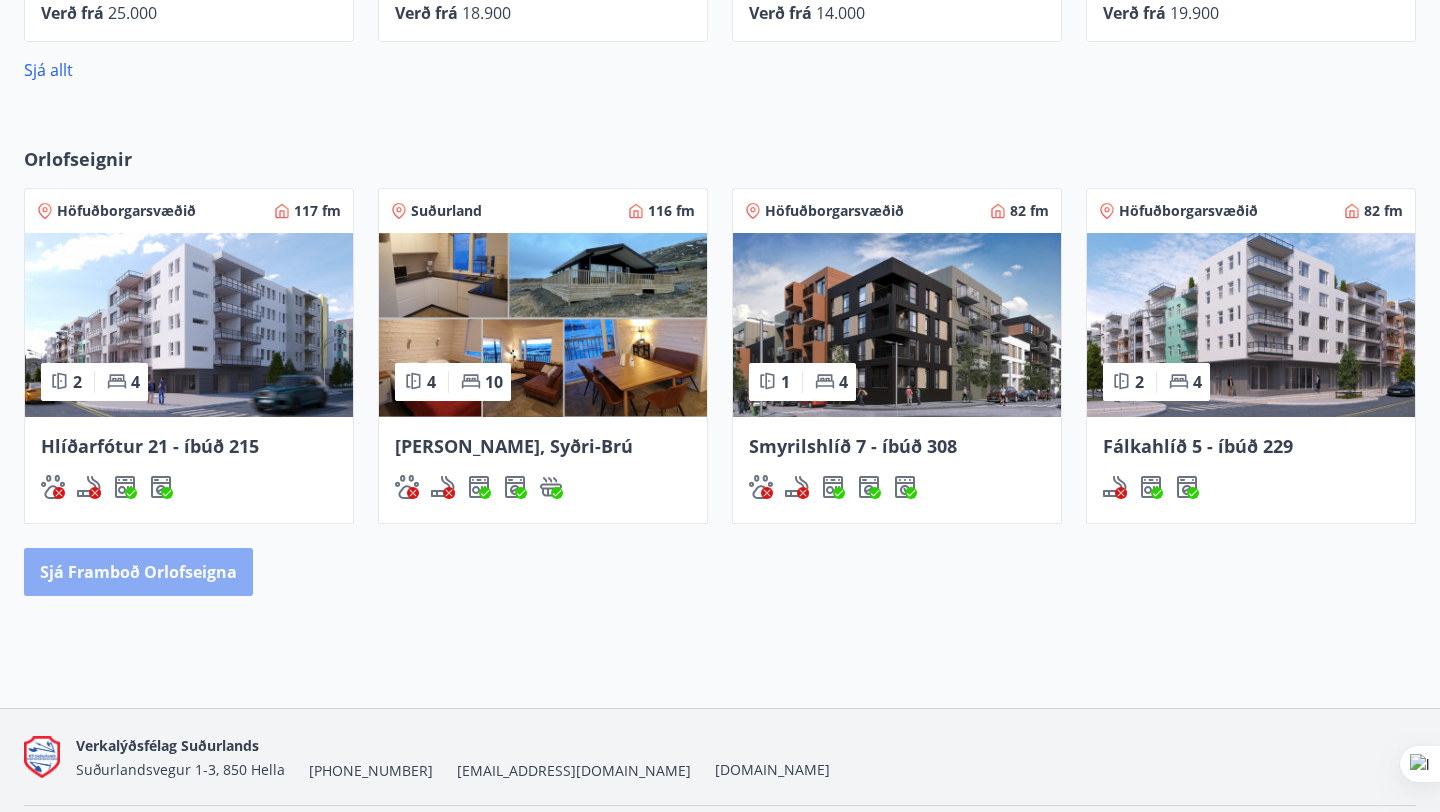 click on "Sjá framboð orlofseigna" at bounding box center (138, 572) 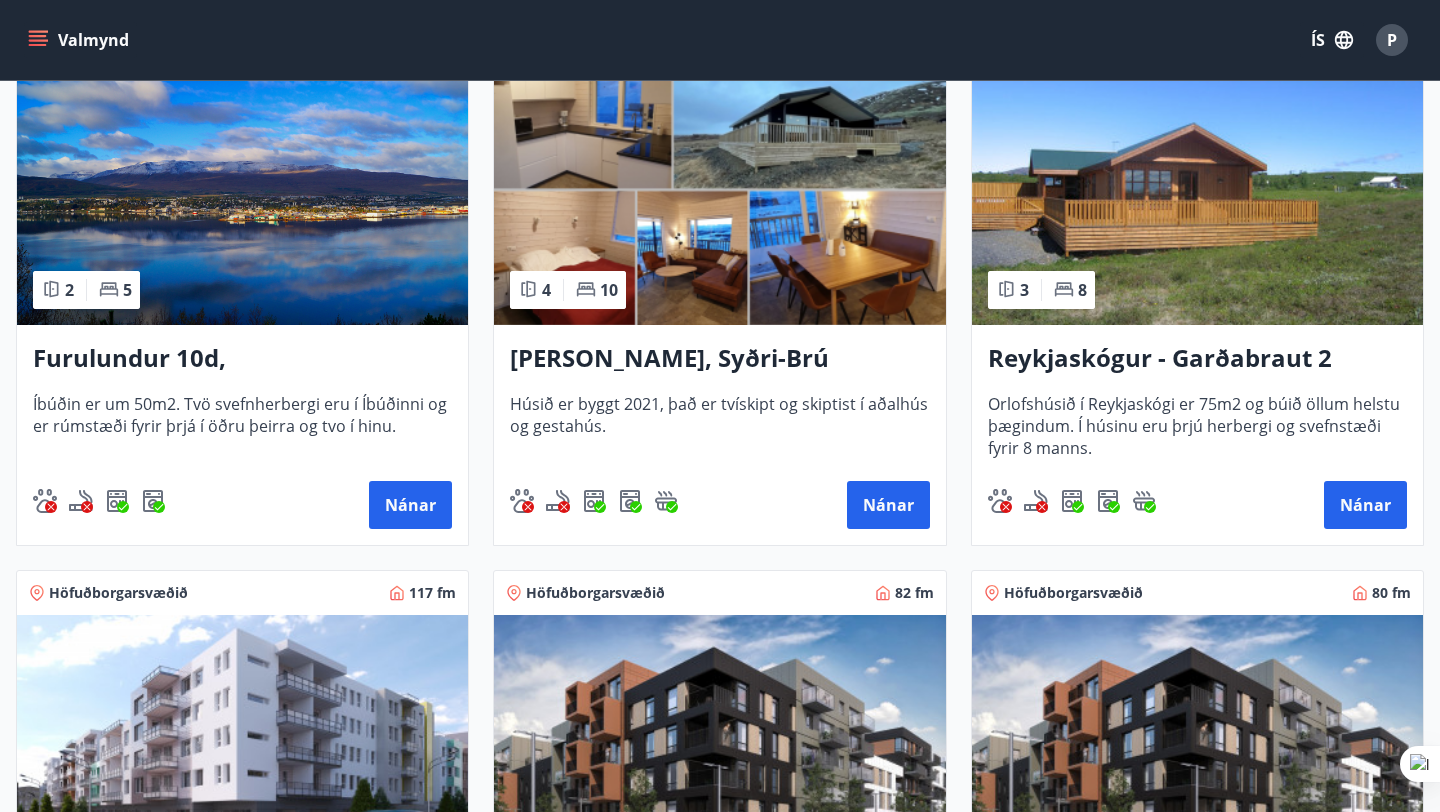 scroll, scrollTop: 433, scrollLeft: 0, axis: vertical 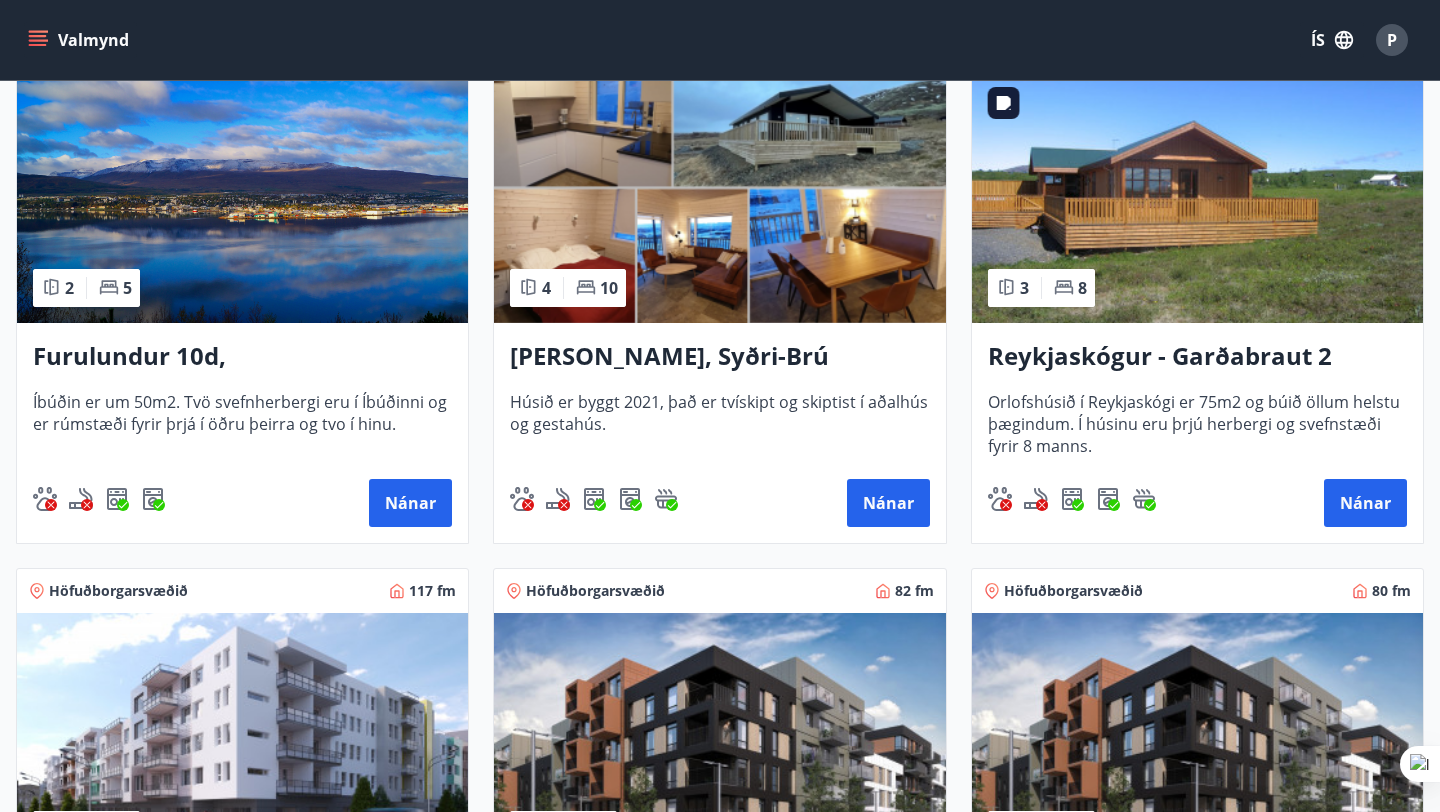 click at bounding box center [1197, 197] 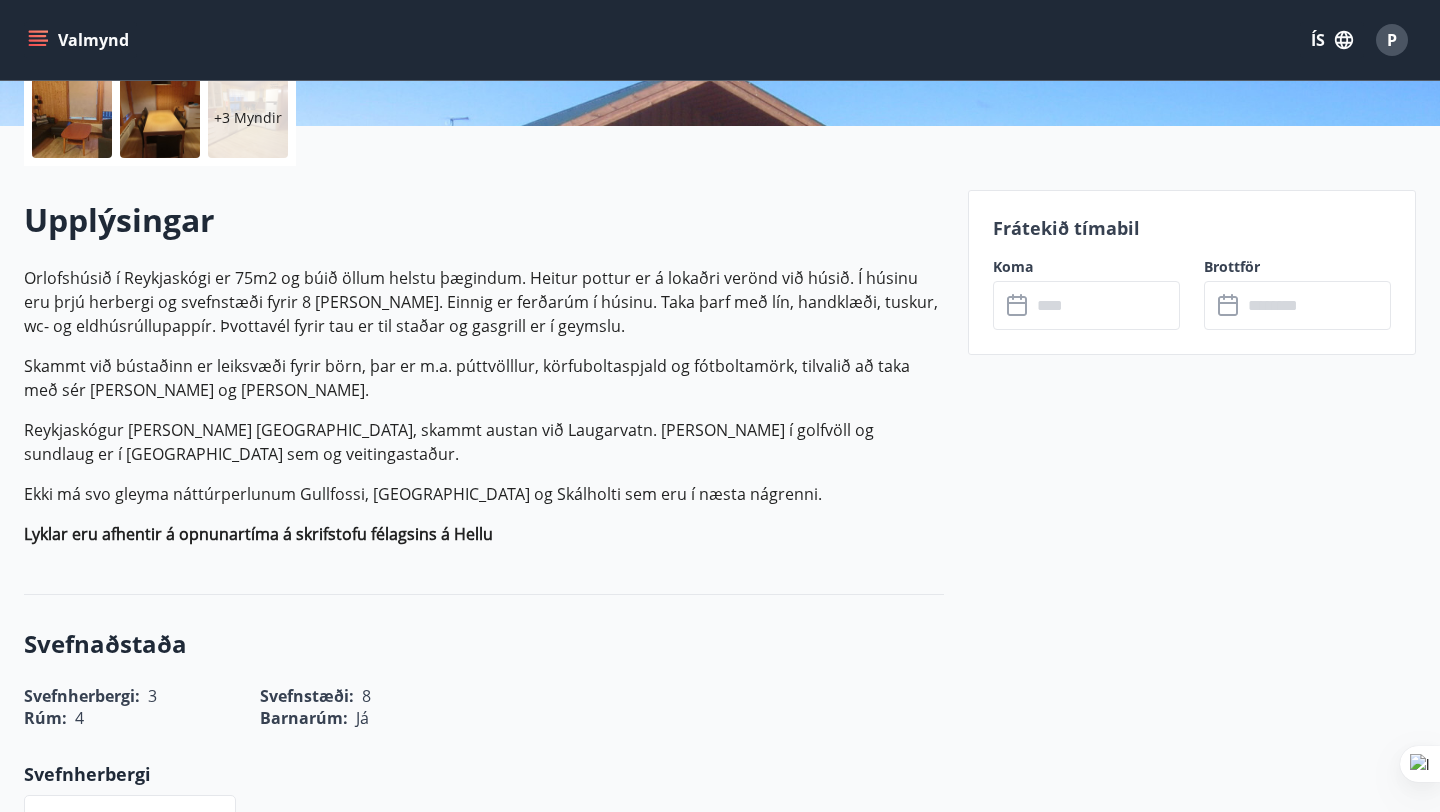 scroll, scrollTop: 480, scrollLeft: 0, axis: vertical 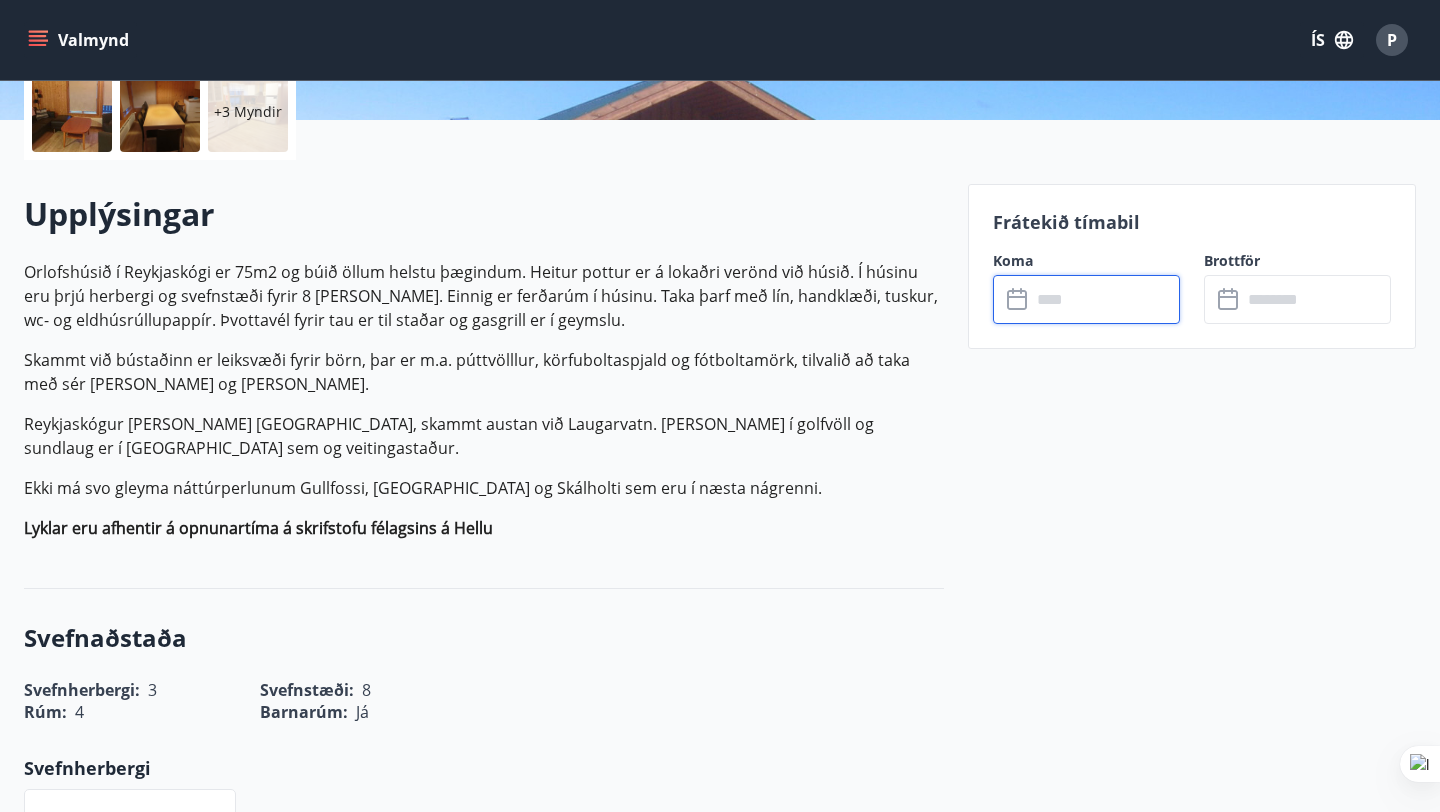 click at bounding box center (1105, 299) 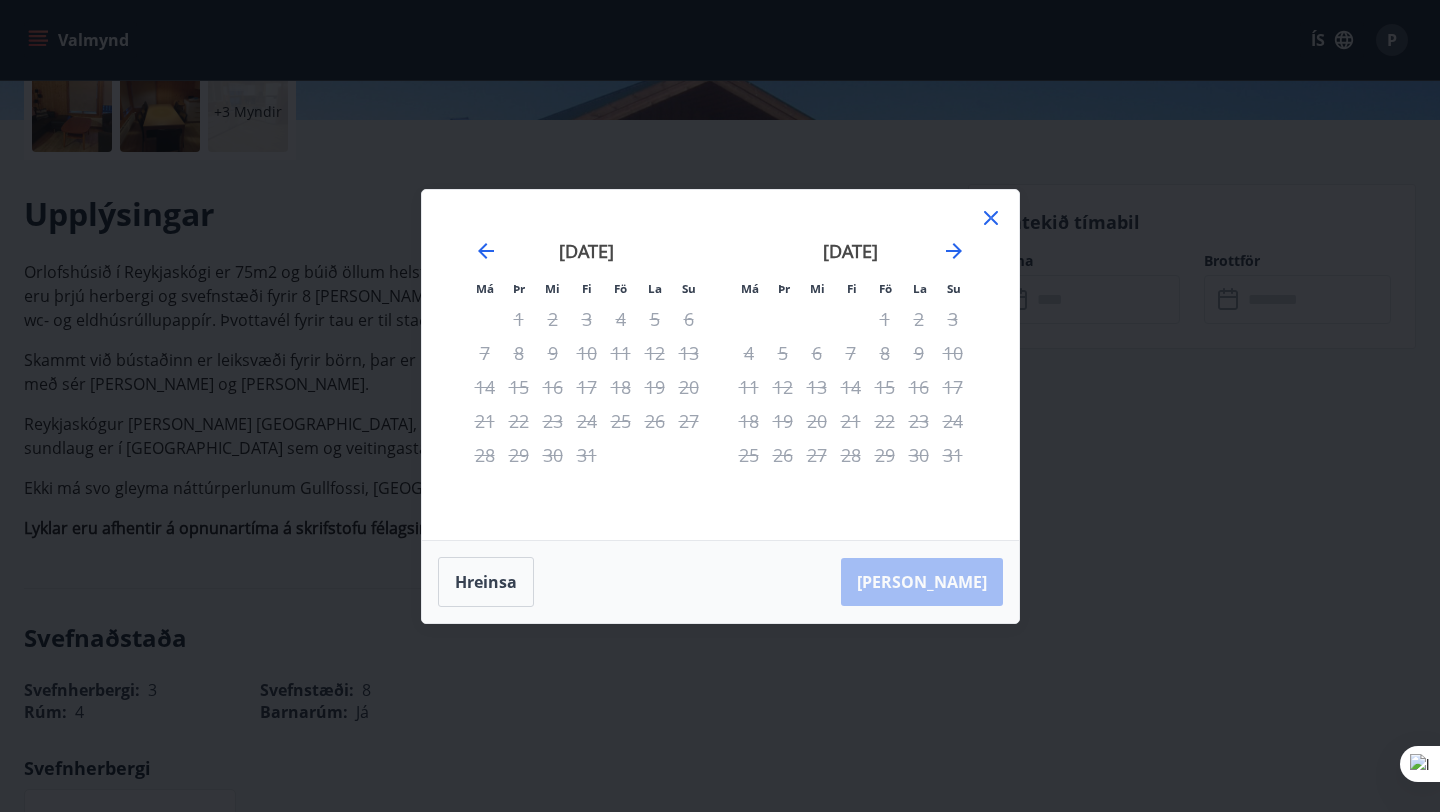 click 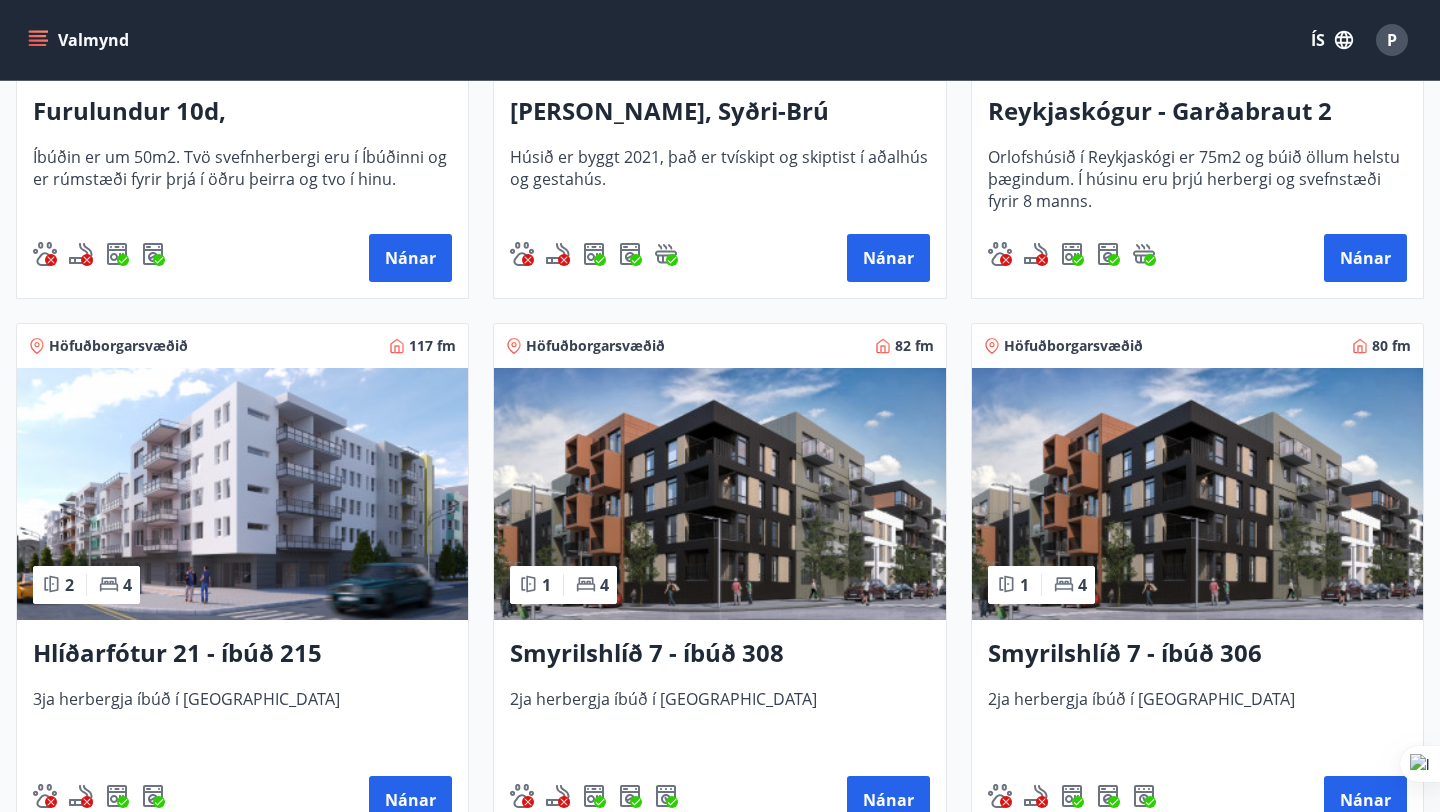 scroll, scrollTop: 681, scrollLeft: 0, axis: vertical 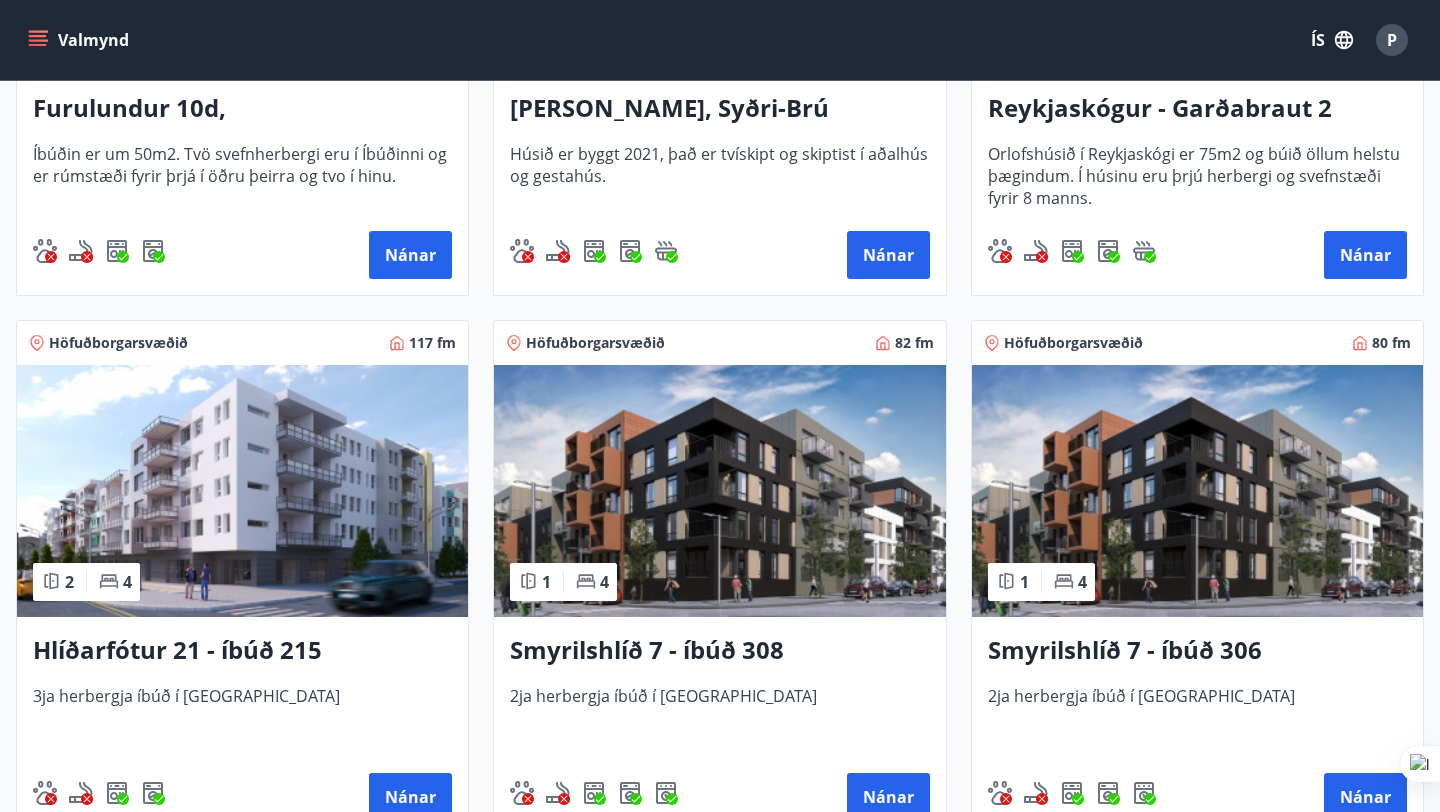 click on "Smyrilshlíð 7 - íbúð 308" at bounding box center (719, 651) 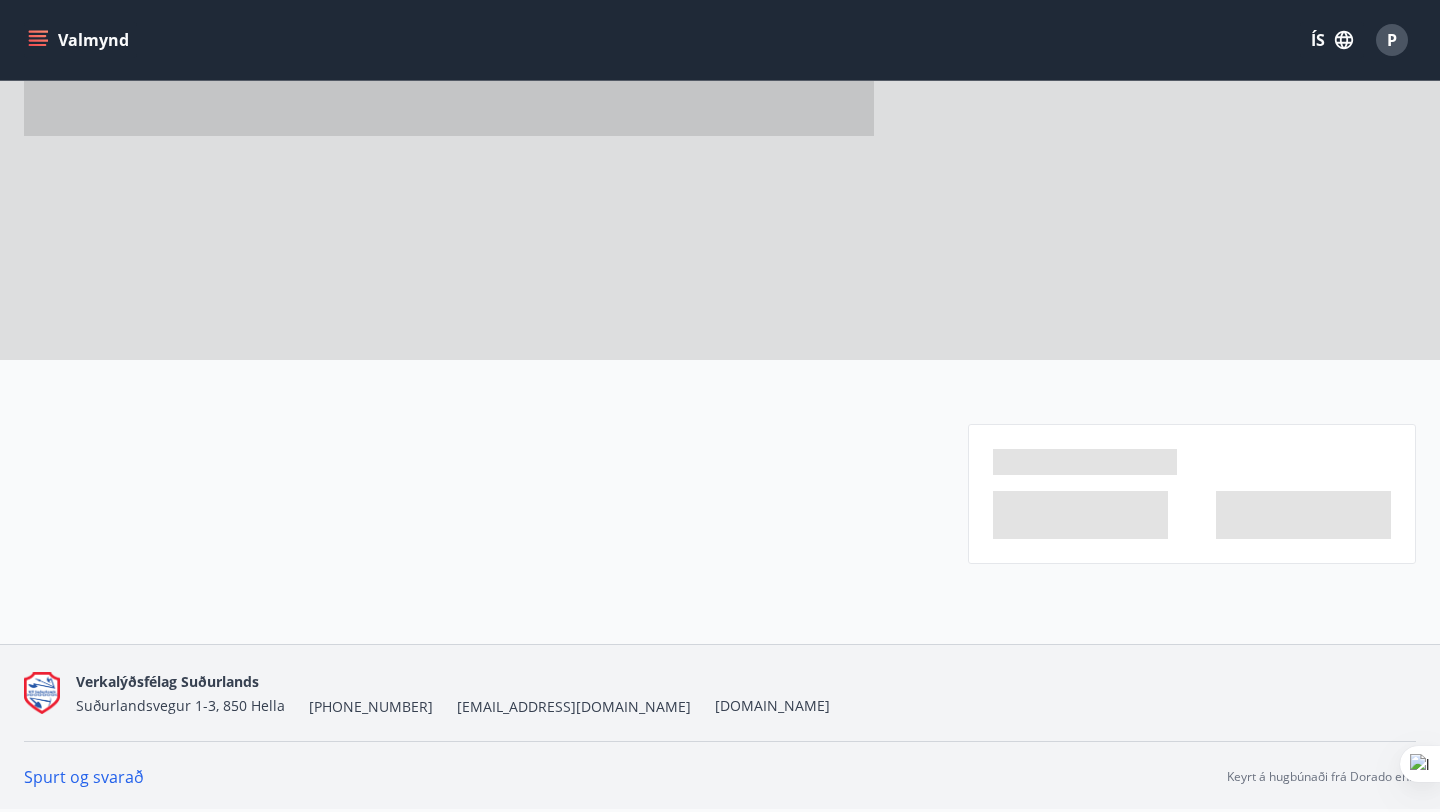 scroll, scrollTop: 0, scrollLeft: 0, axis: both 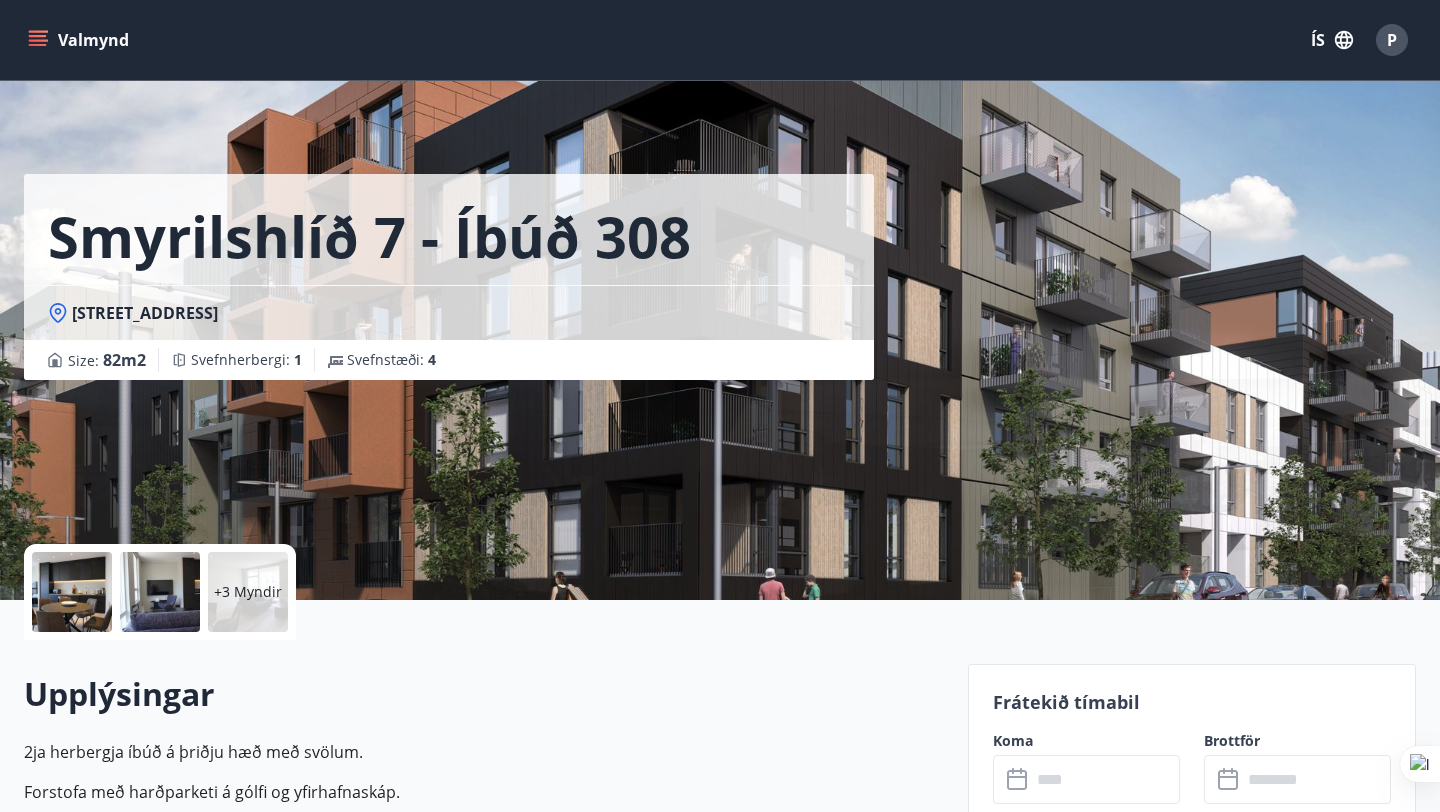 click at bounding box center [1105, 779] 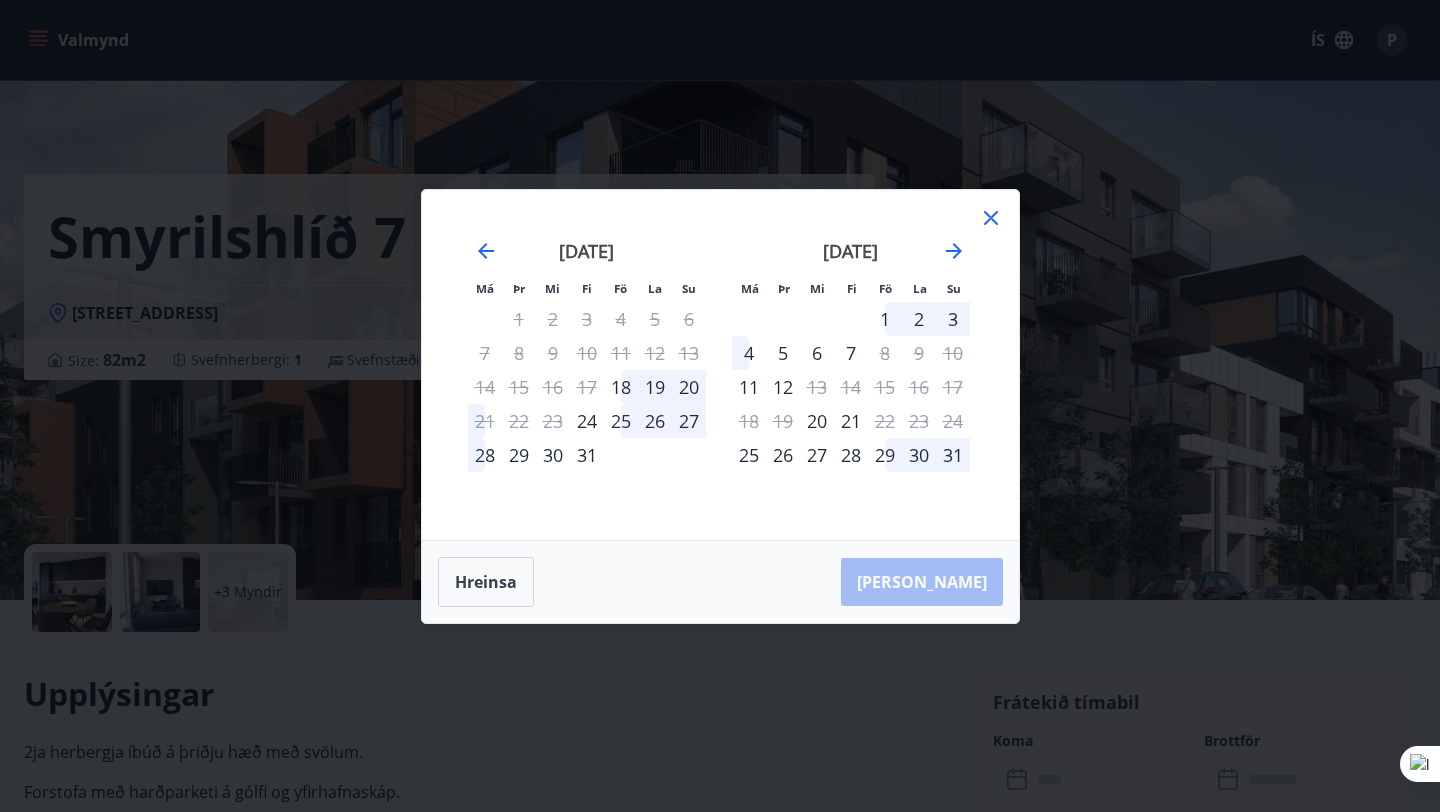 click 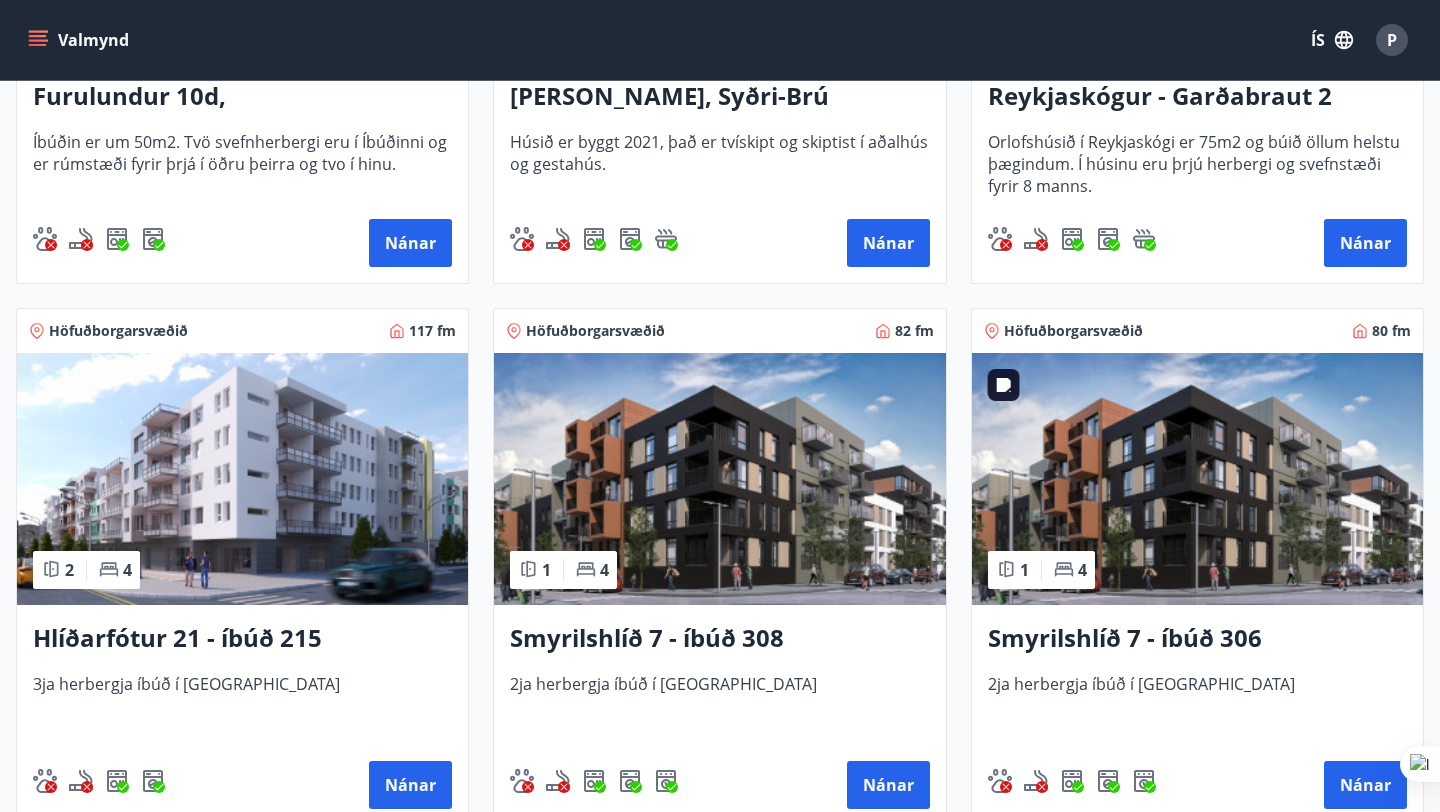 click at bounding box center (1197, 479) 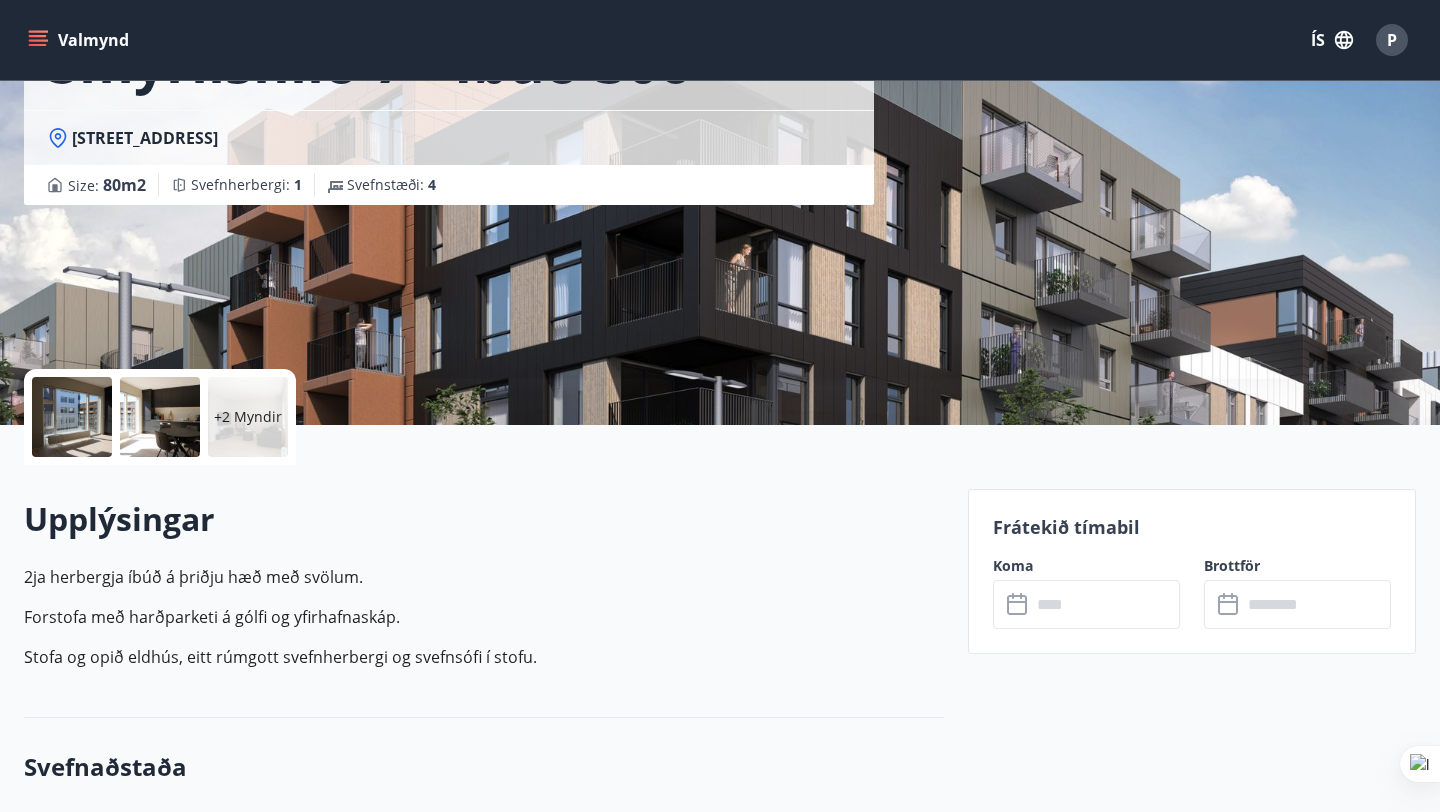 scroll, scrollTop: 177, scrollLeft: 0, axis: vertical 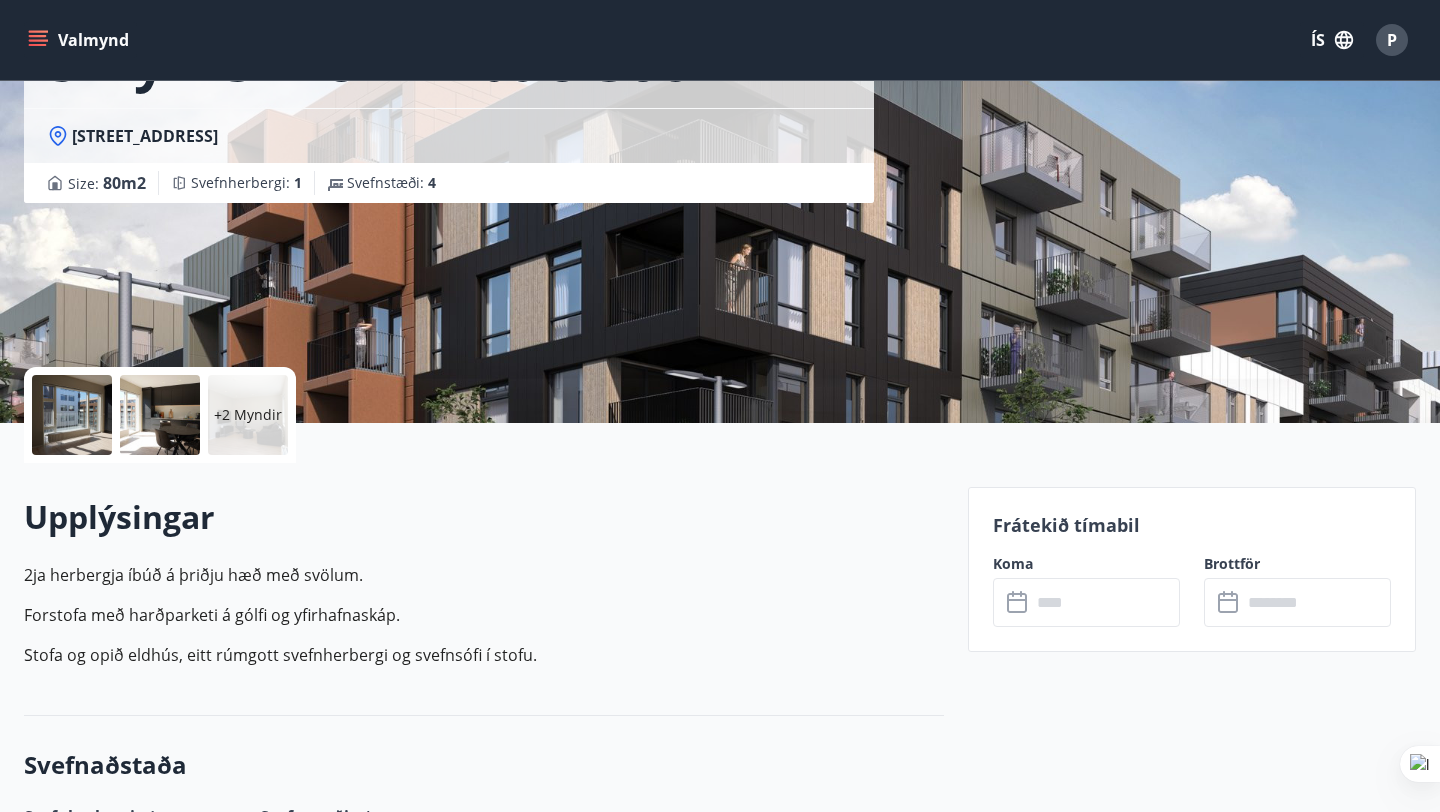 click at bounding box center (1105, 602) 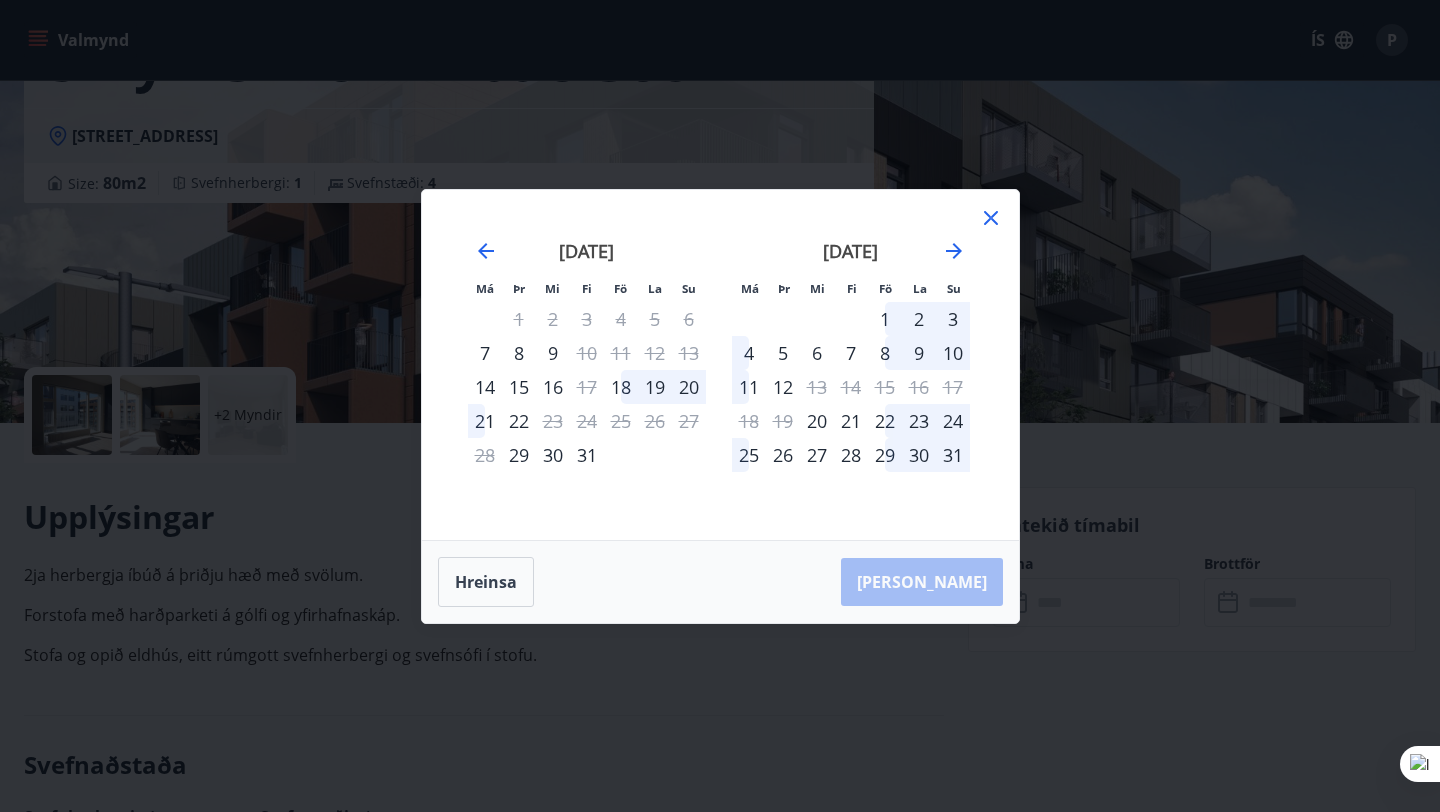 click 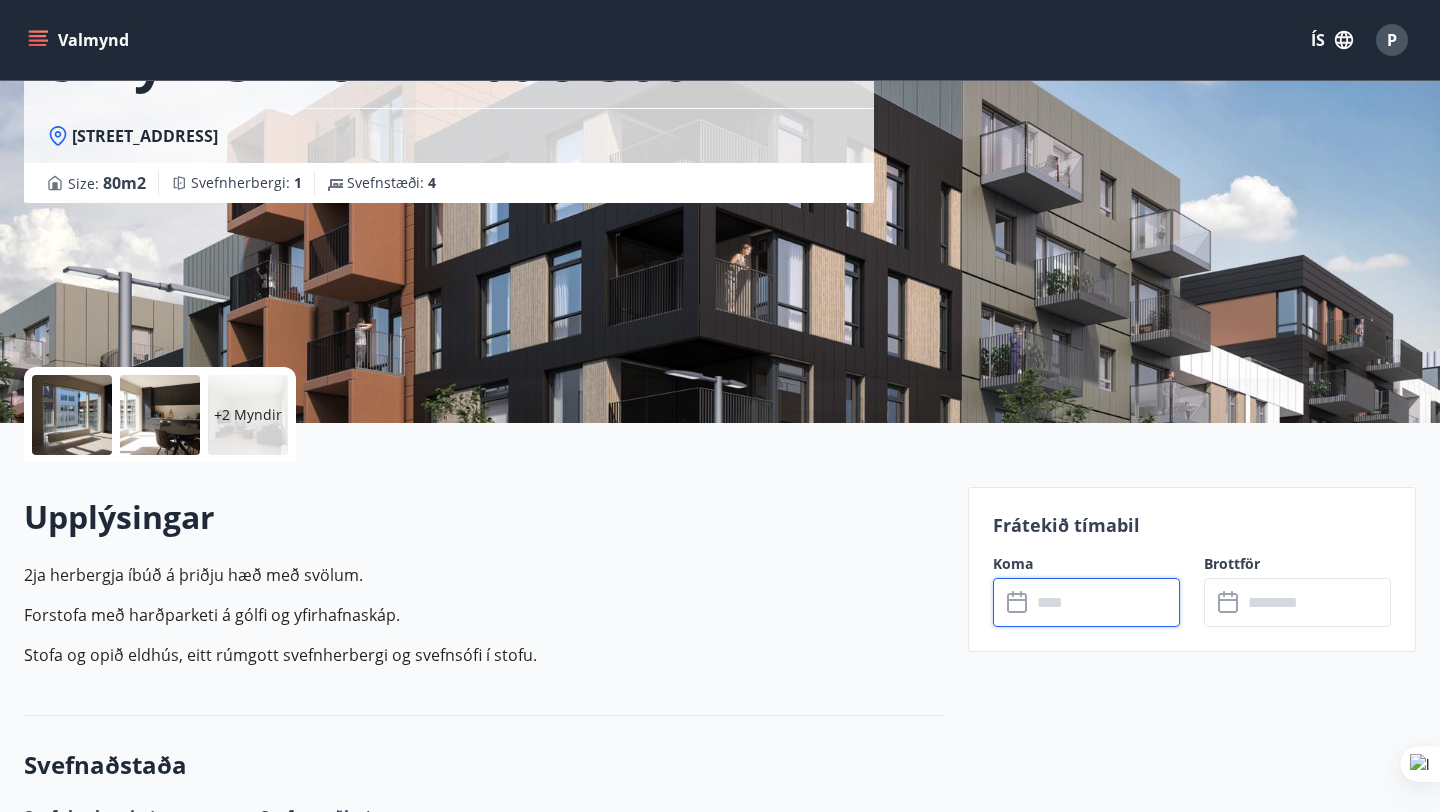 scroll, scrollTop: 3, scrollLeft: 0, axis: vertical 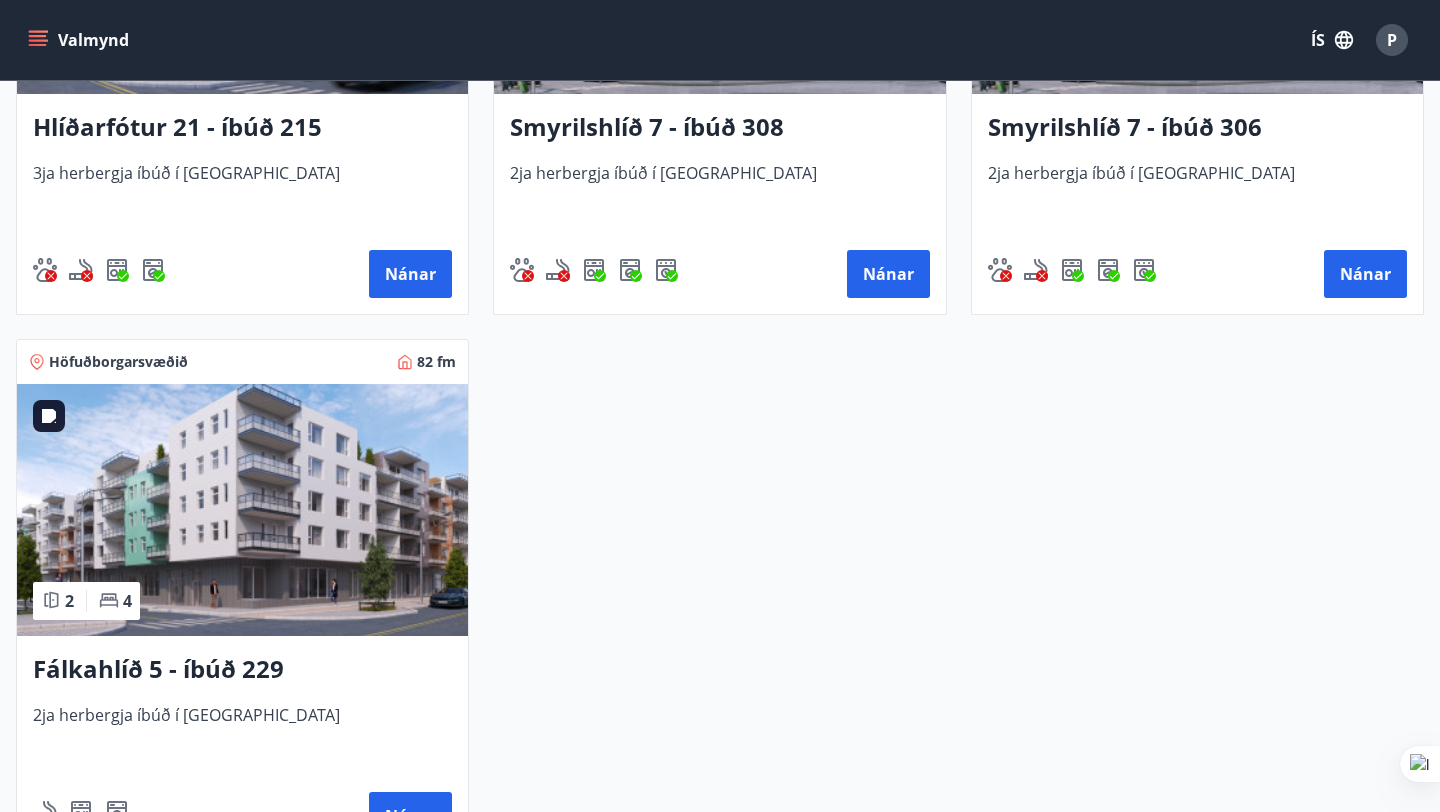 click at bounding box center (242, 510) 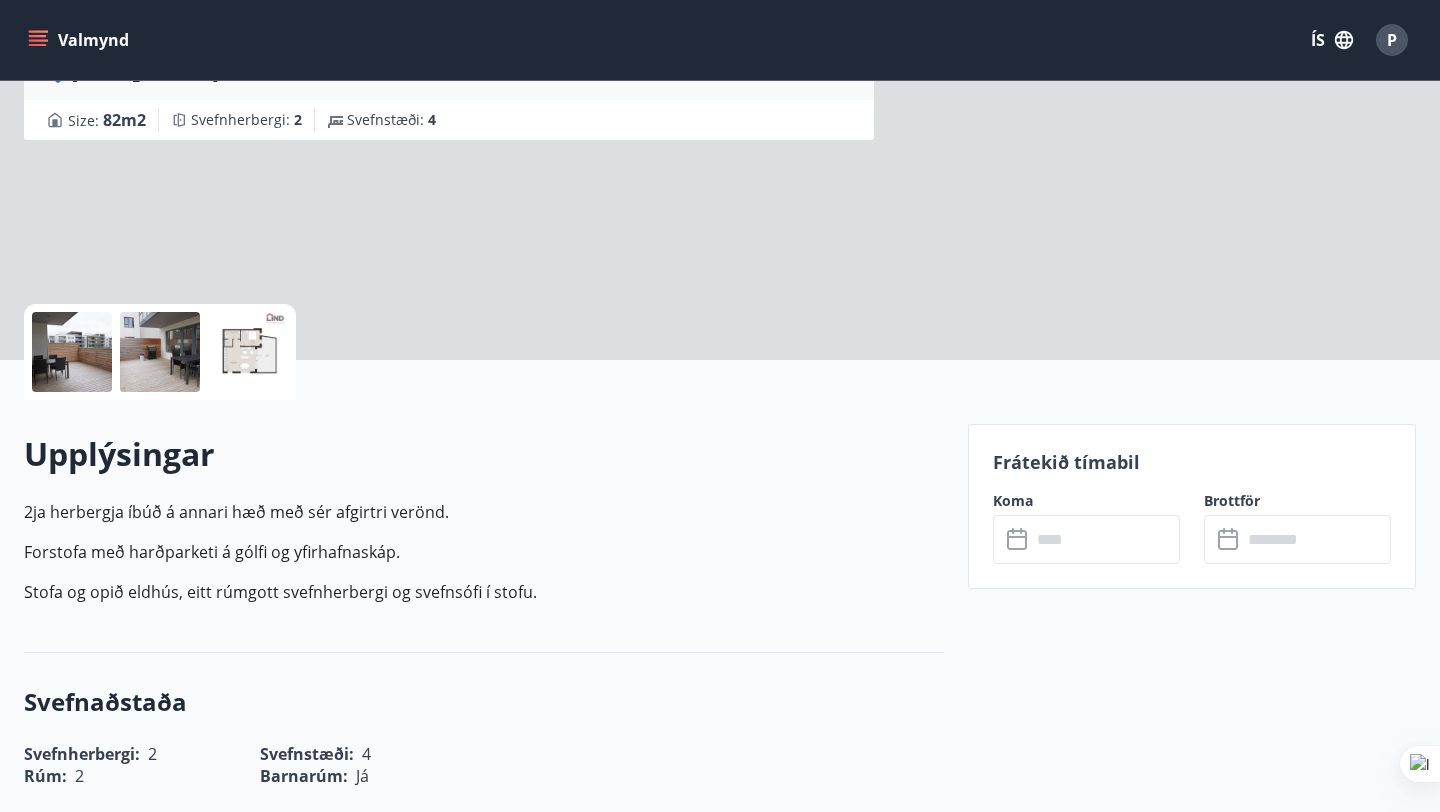 scroll, scrollTop: 0, scrollLeft: 0, axis: both 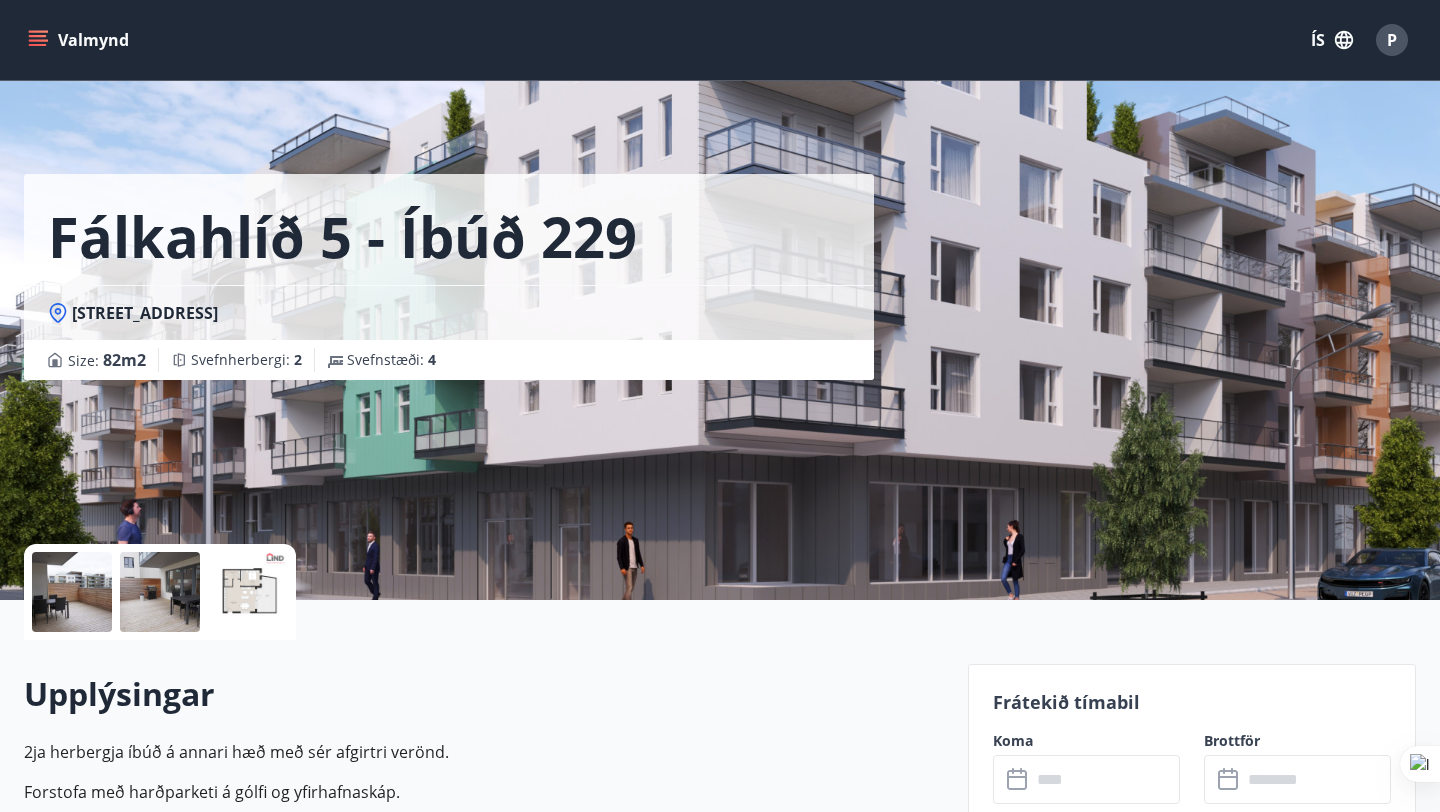 click at bounding box center (1105, 779) 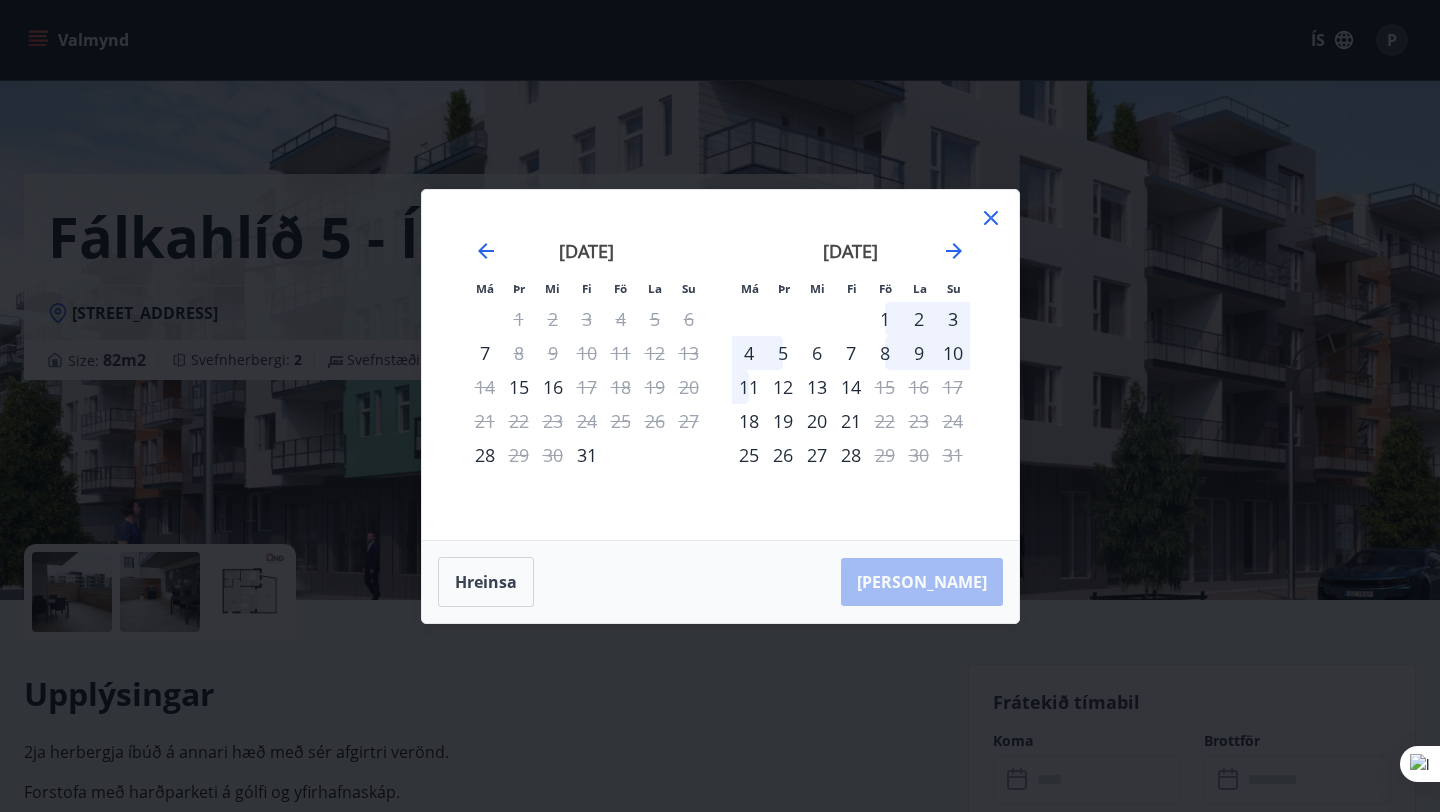 click 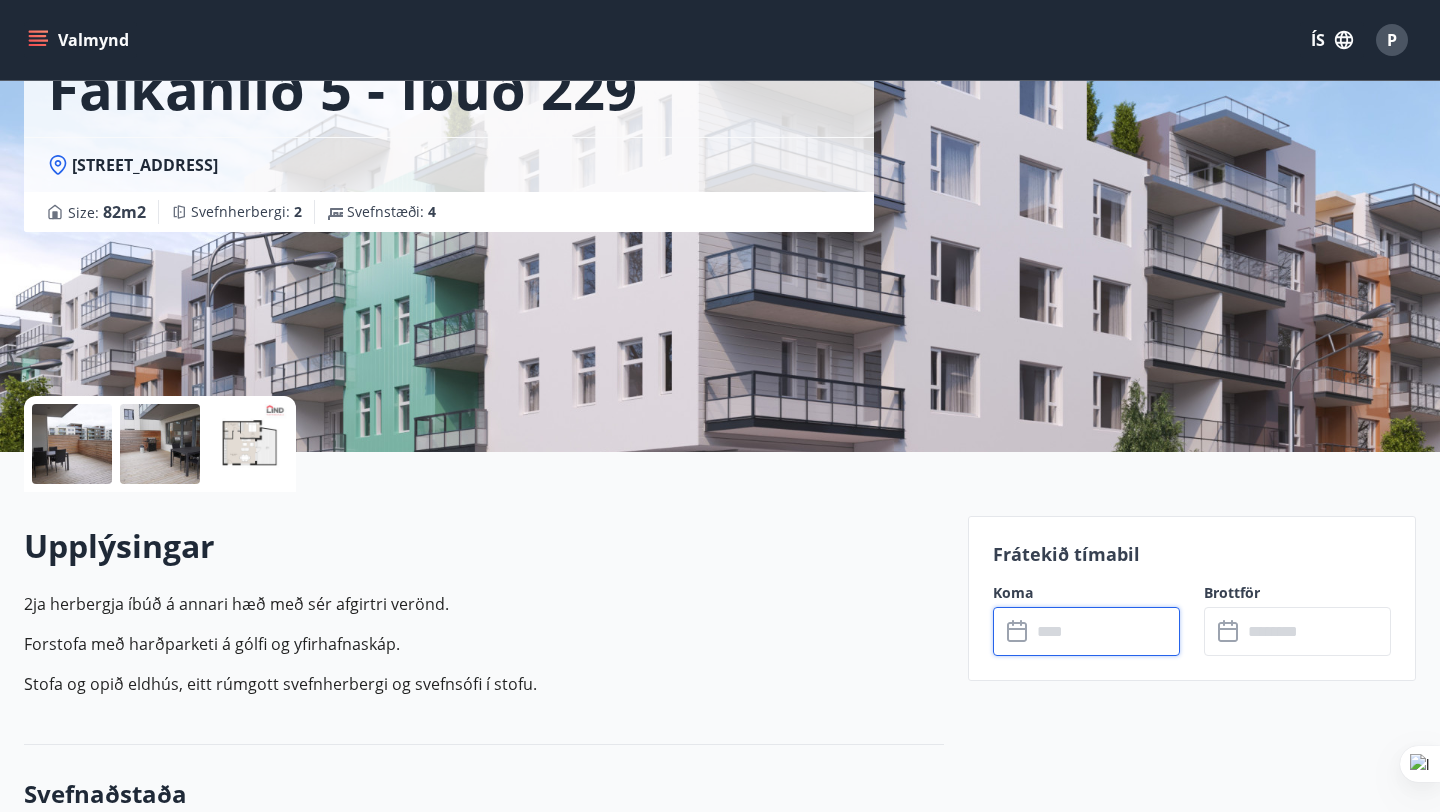 scroll, scrollTop: 150, scrollLeft: 0, axis: vertical 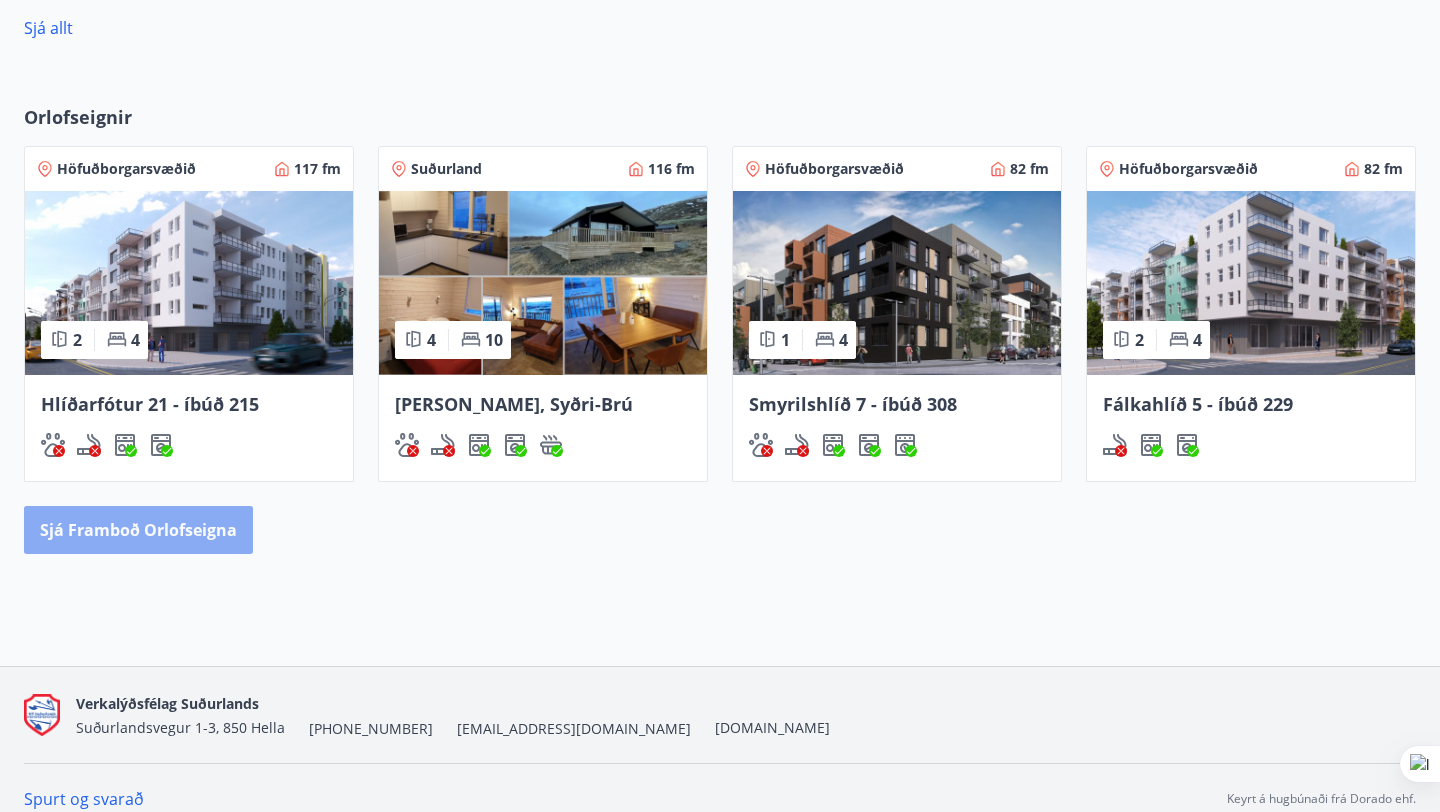 click on "Sjá framboð orlofseigna" at bounding box center [138, 530] 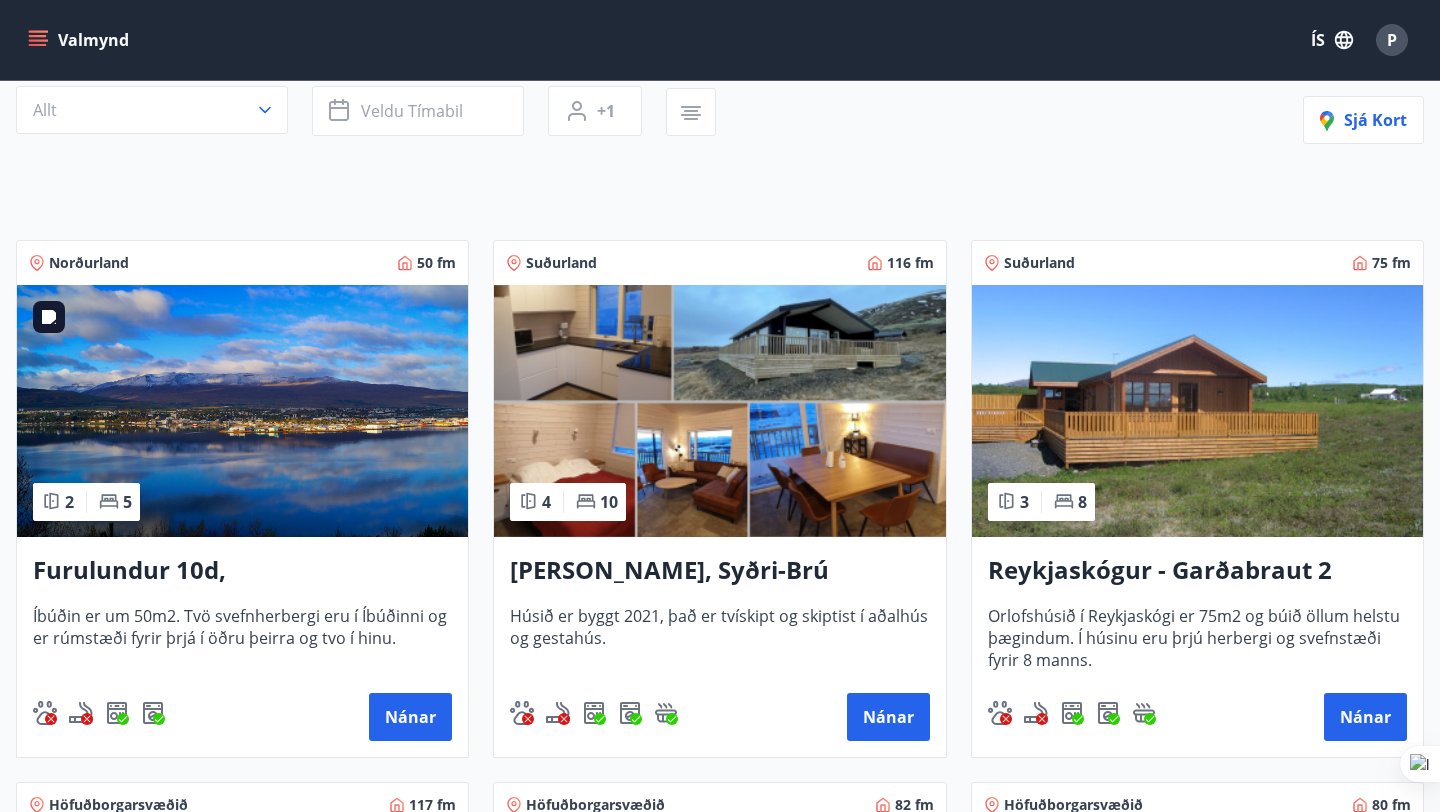 click at bounding box center (242, 411) 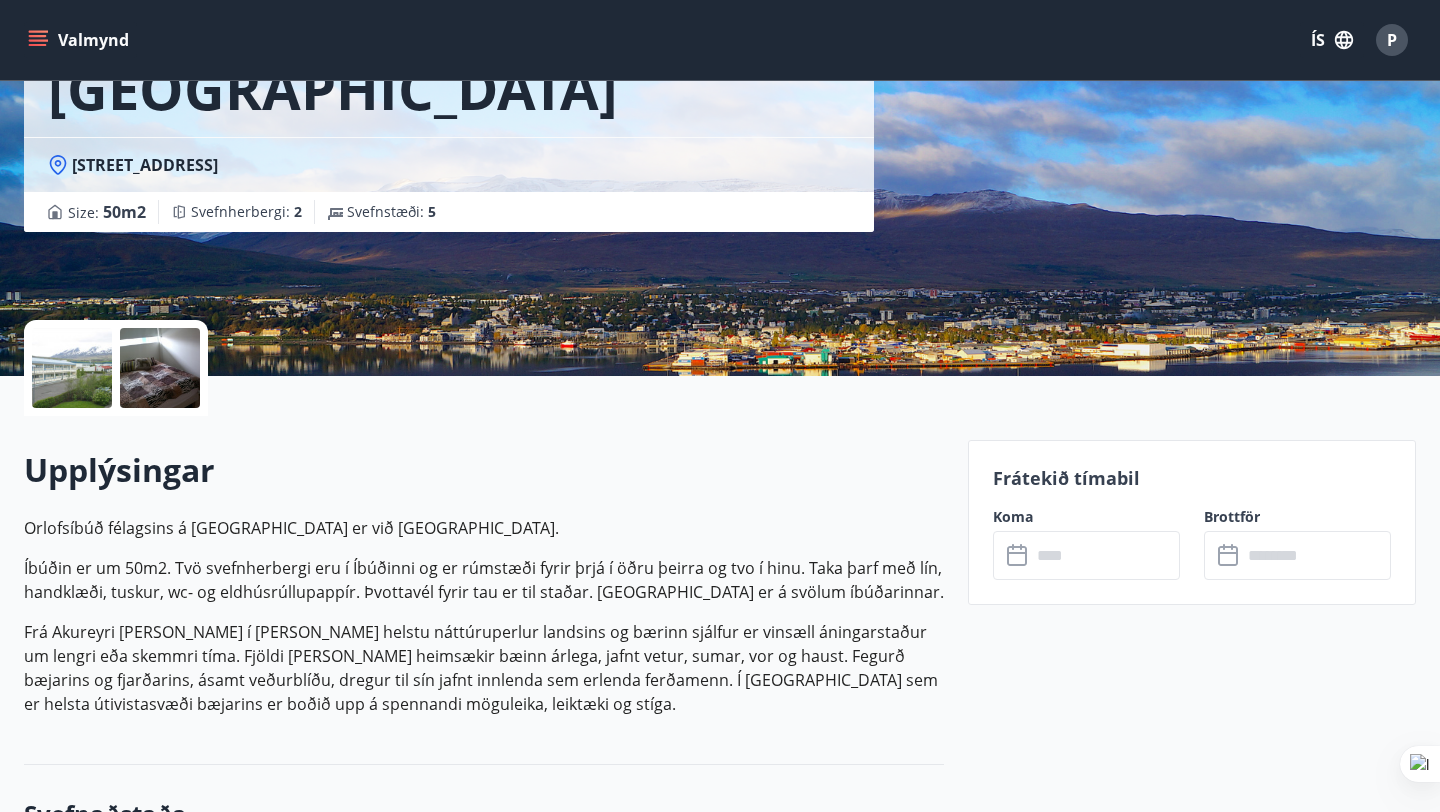 scroll, scrollTop: 231, scrollLeft: 0, axis: vertical 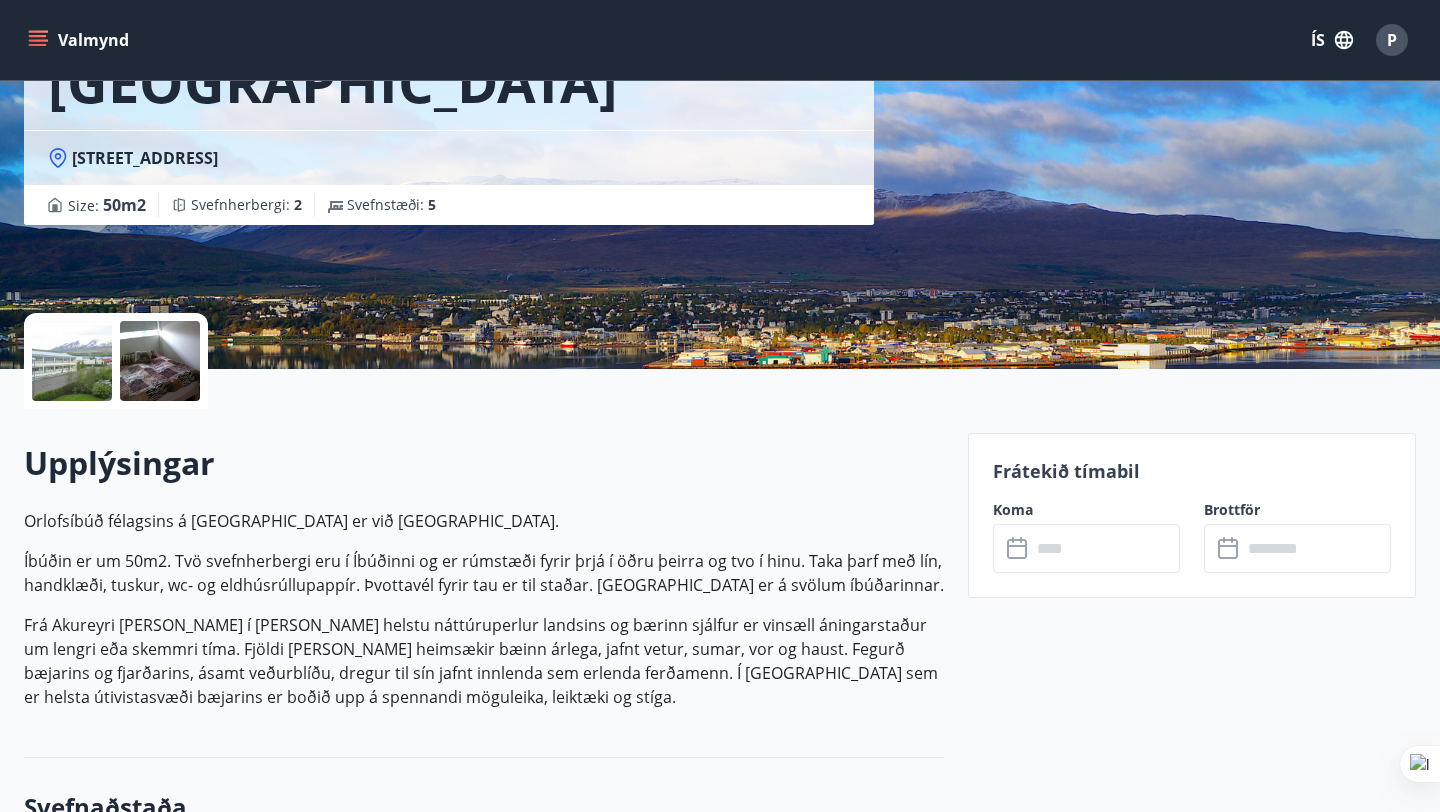 click at bounding box center [1105, 548] 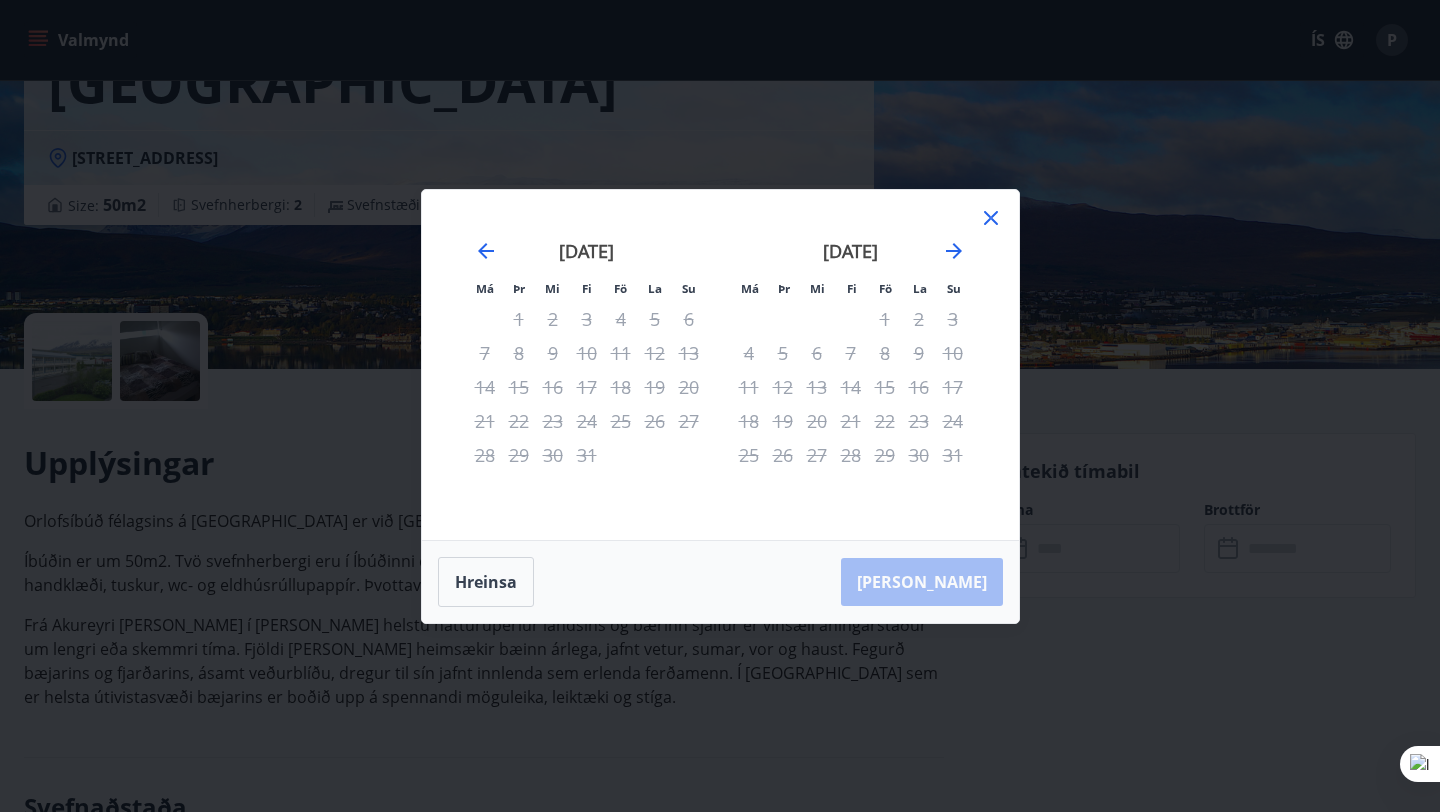 click 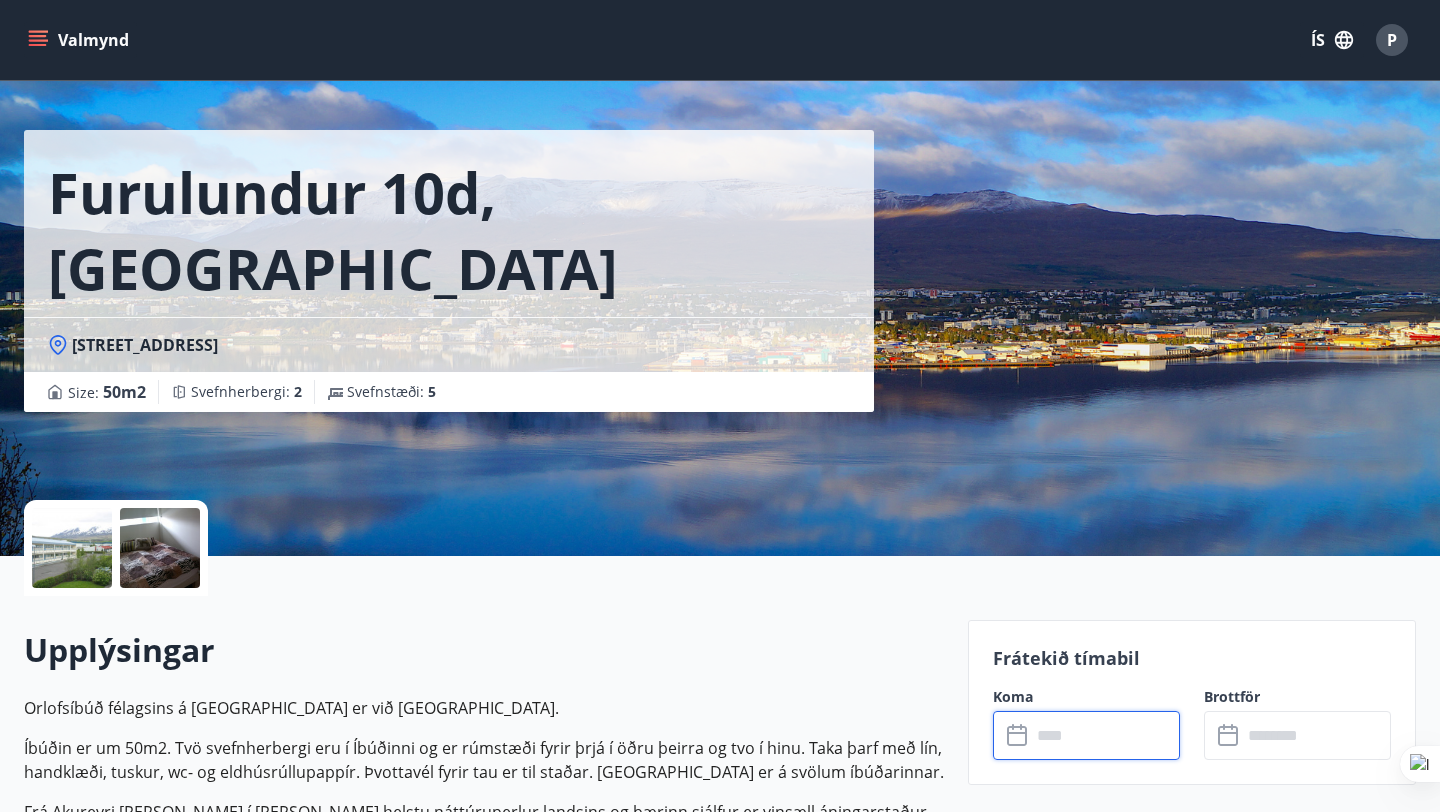 scroll, scrollTop: 0, scrollLeft: 0, axis: both 